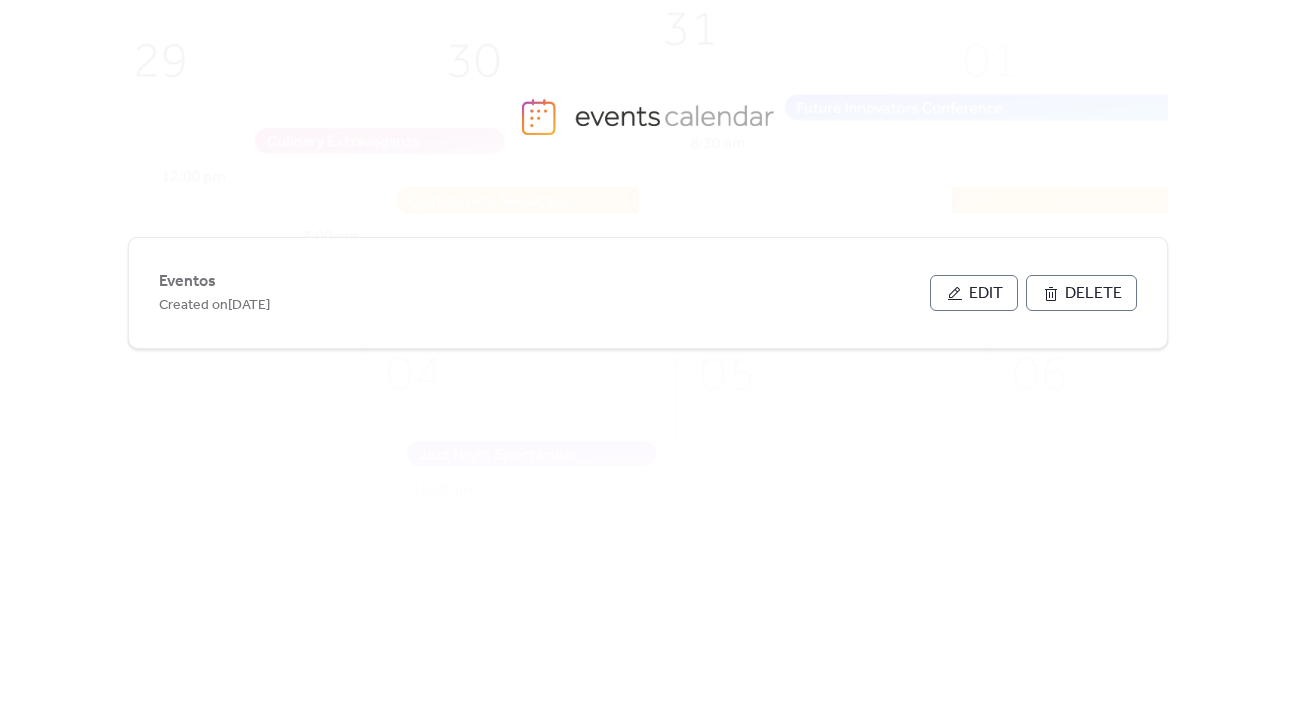 scroll, scrollTop: 0, scrollLeft: 0, axis: both 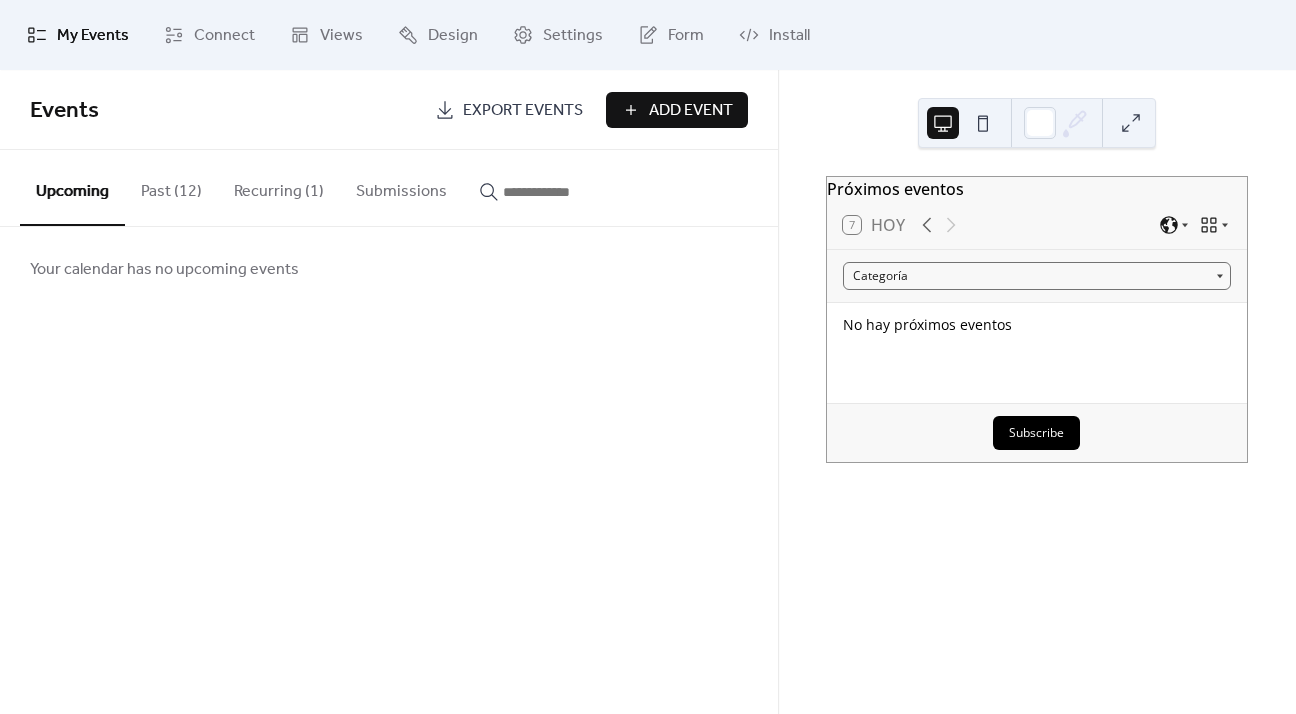 click on "Add Event" at bounding box center (691, 111) 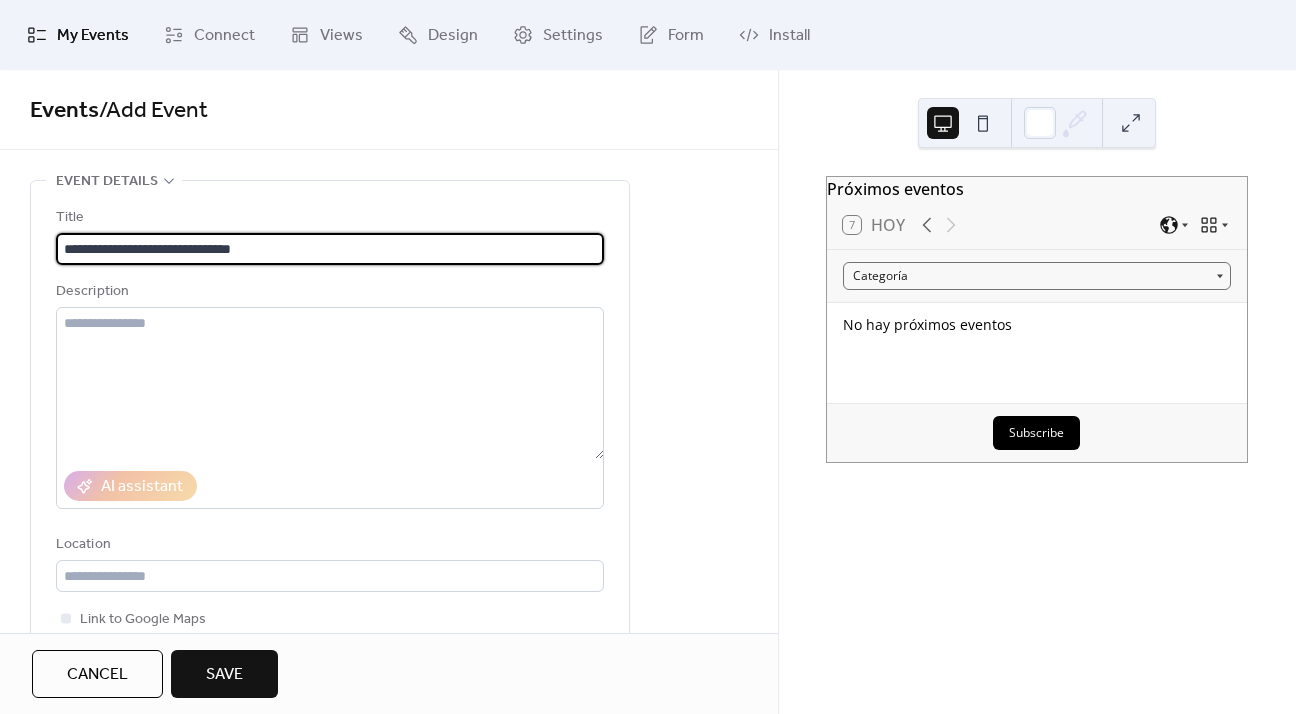 type on "**********" 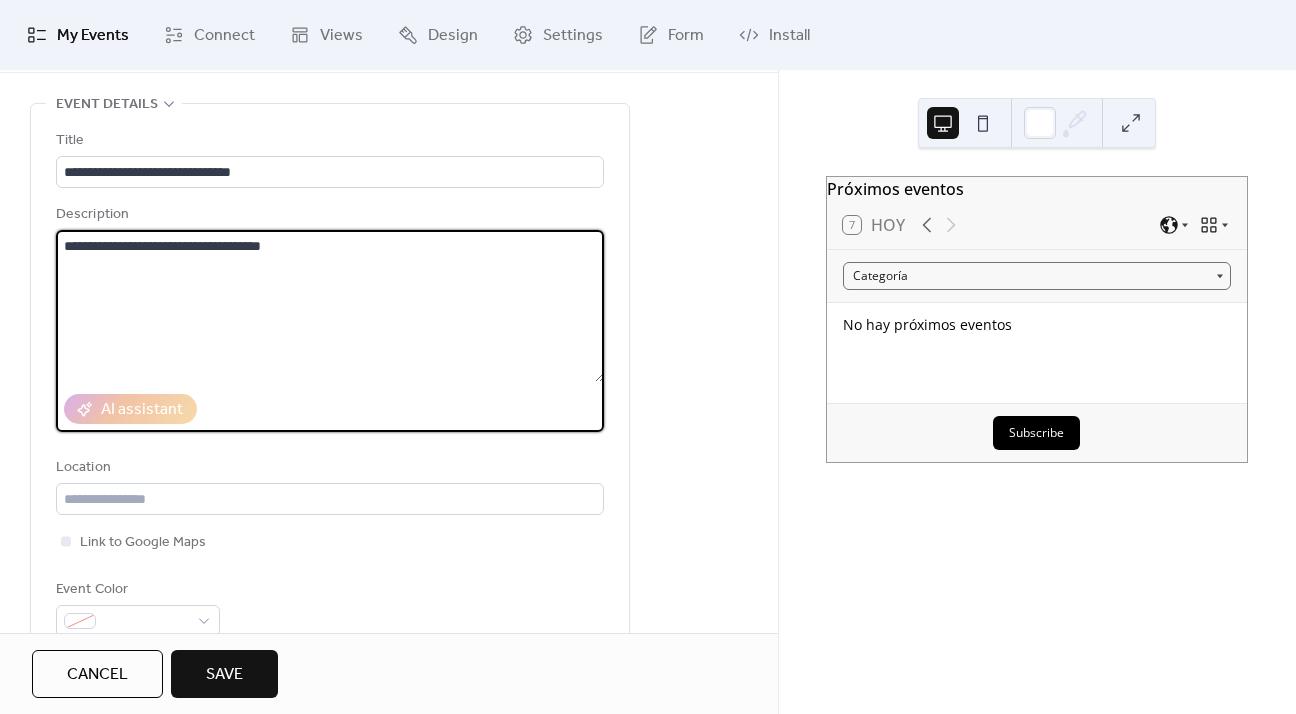 scroll, scrollTop: 72, scrollLeft: 0, axis: vertical 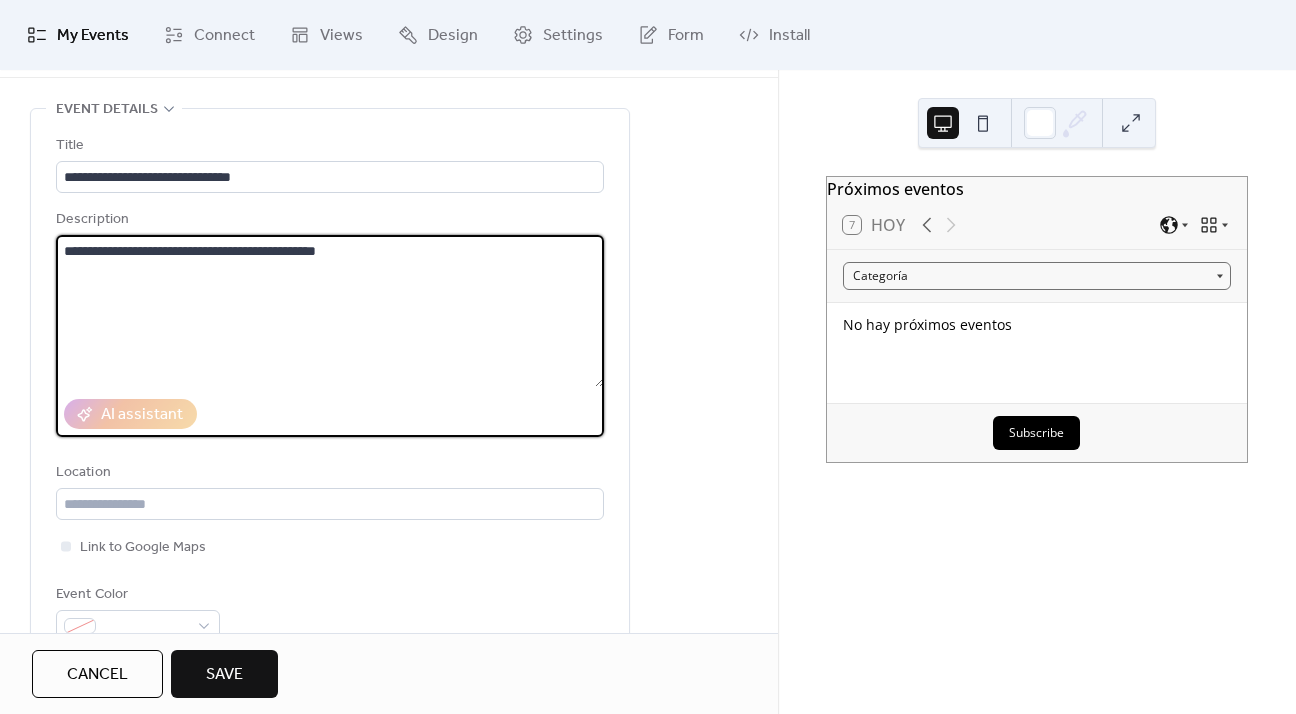 paste on "**********" 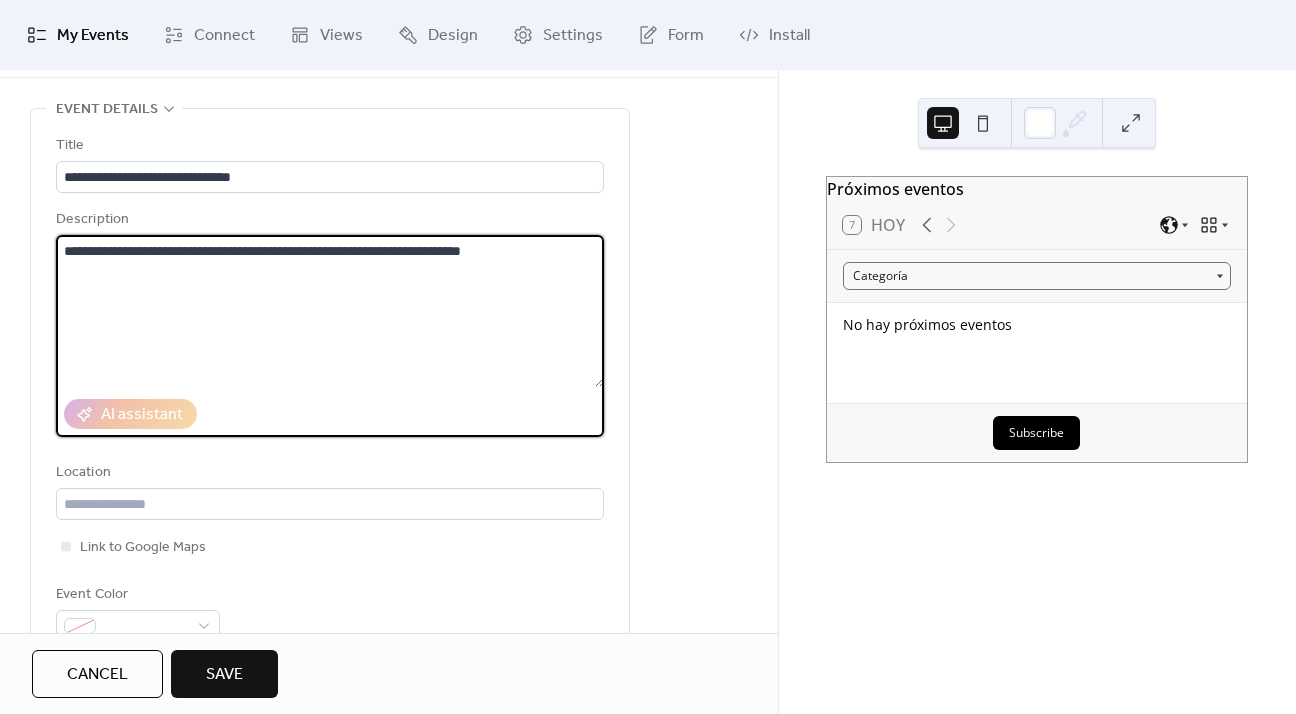 type on "**********" 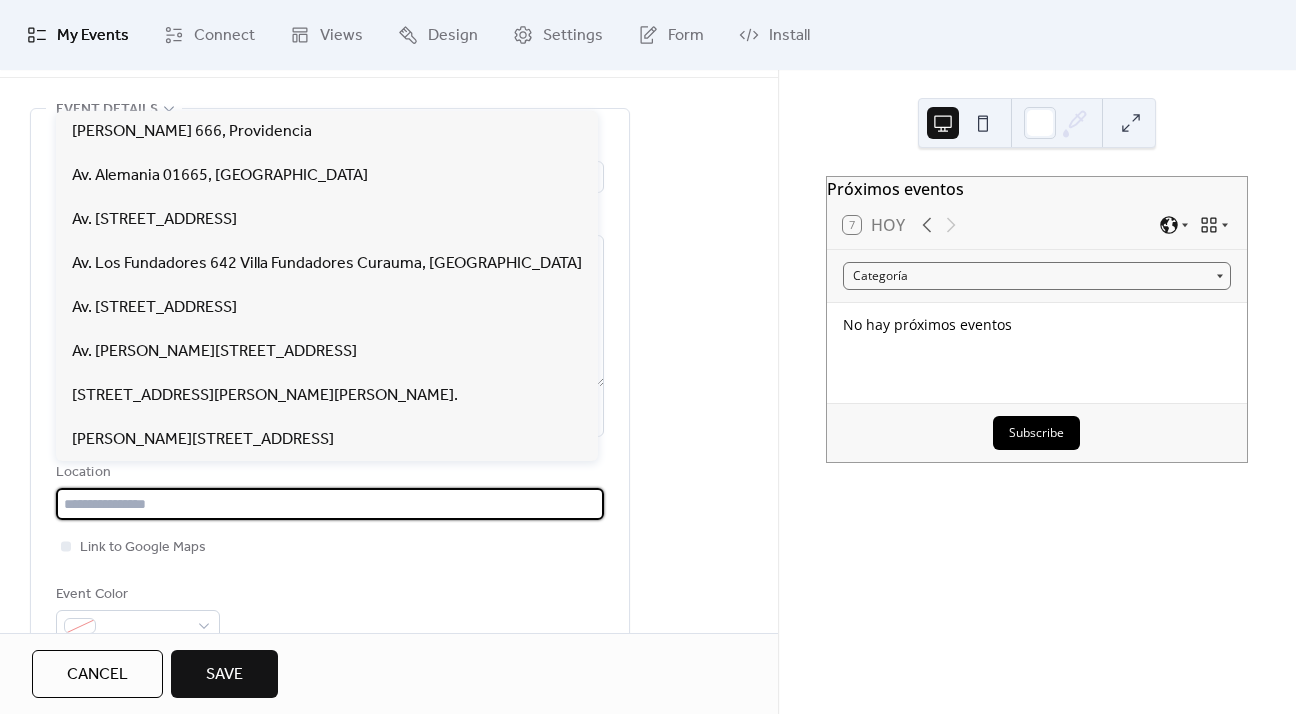 click at bounding box center (330, 504) 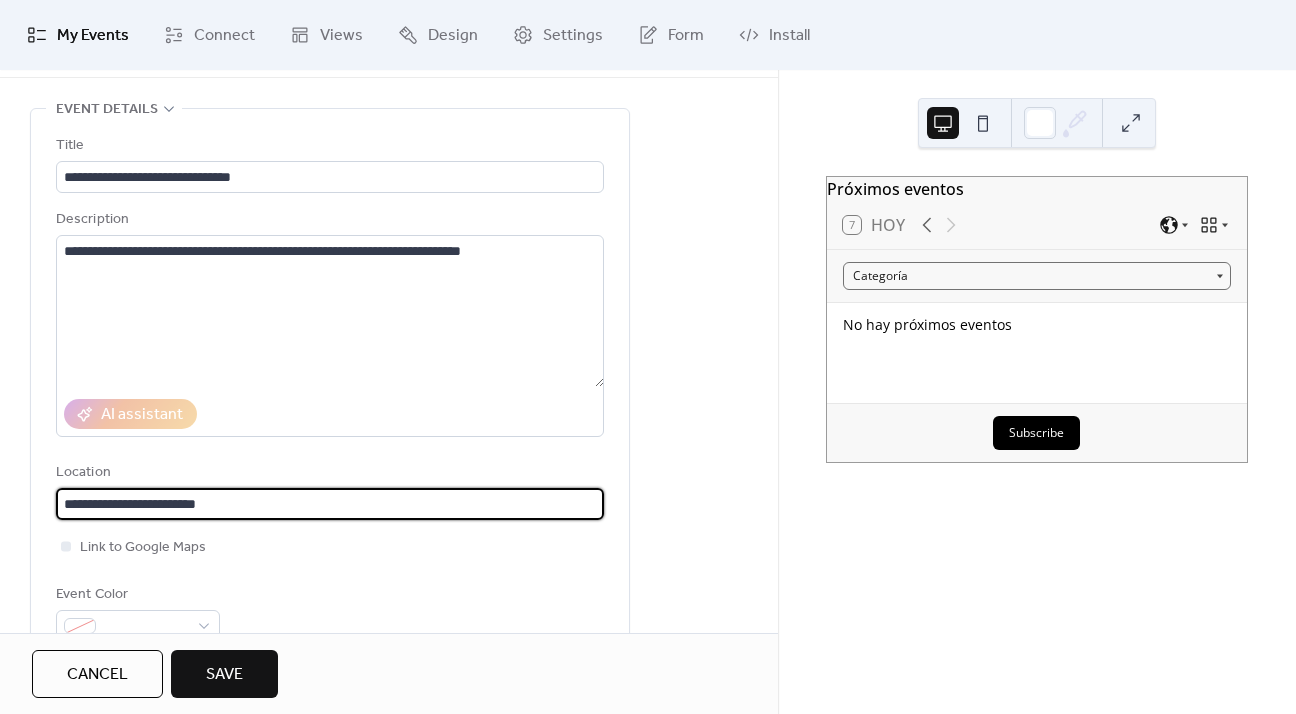 type on "**********" 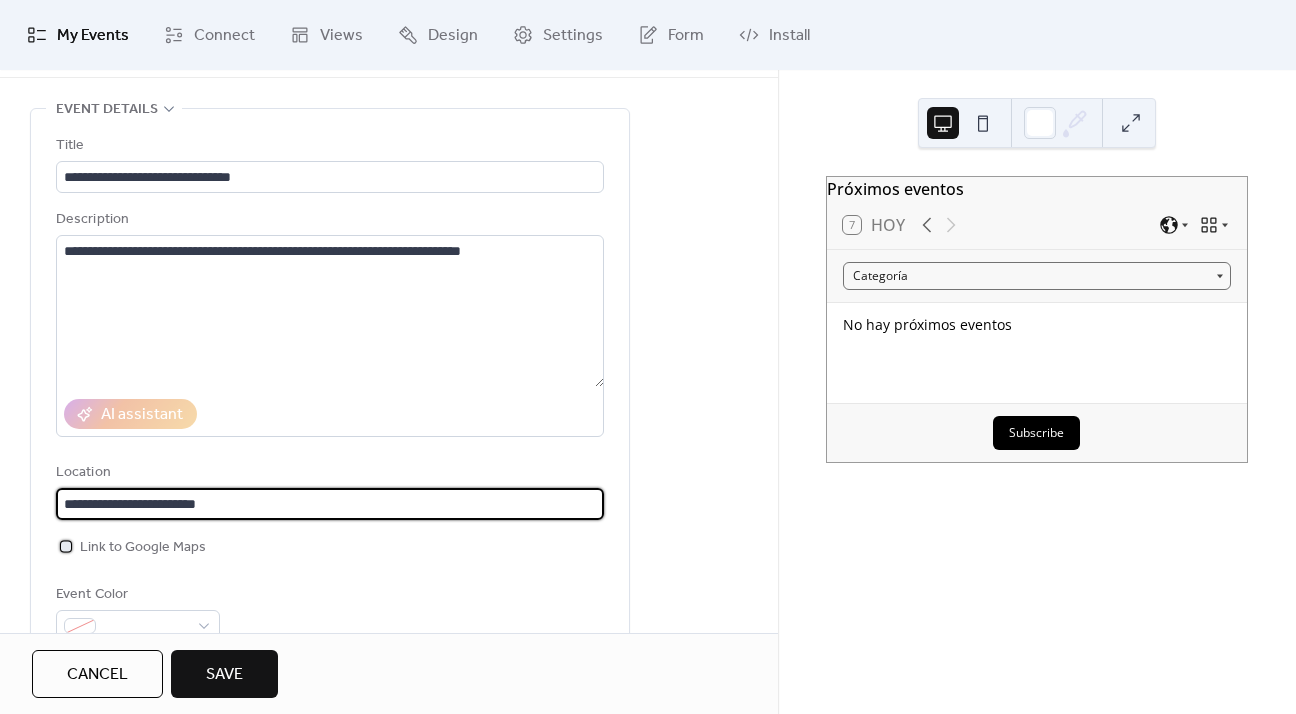 click at bounding box center (66, 546) 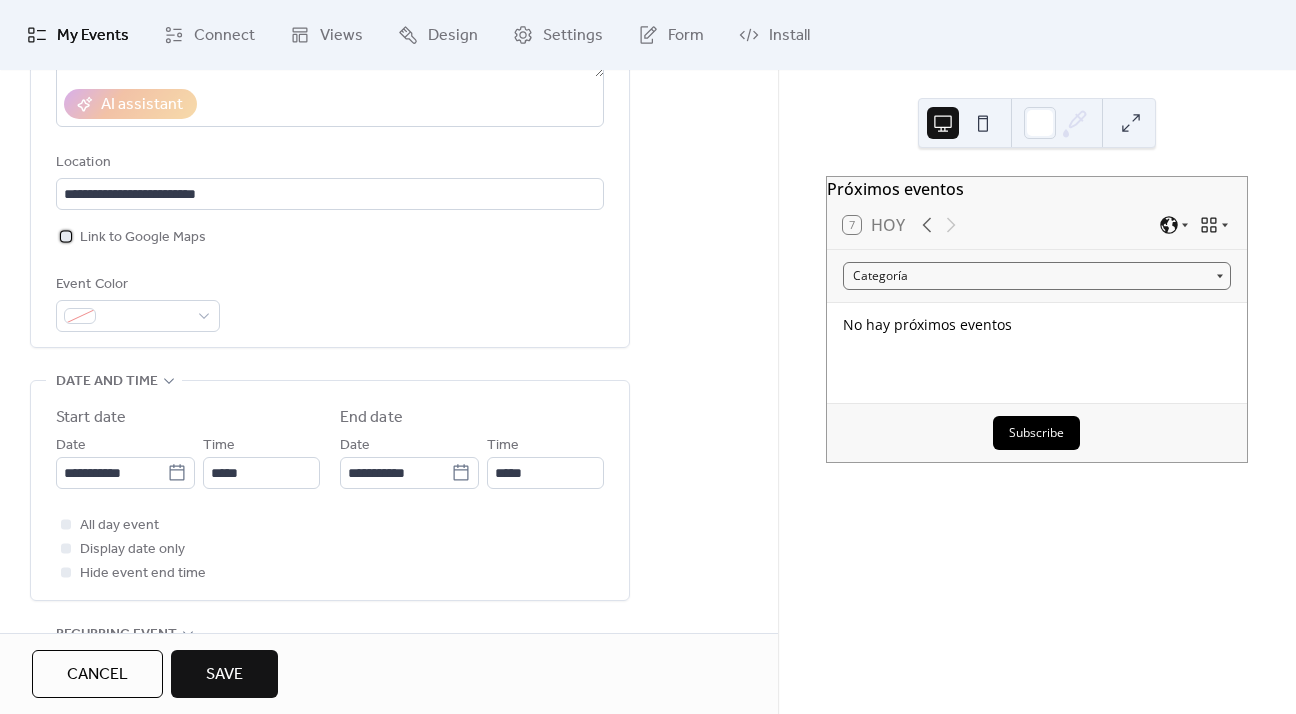 scroll, scrollTop: 405, scrollLeft: 0, axis: vertical 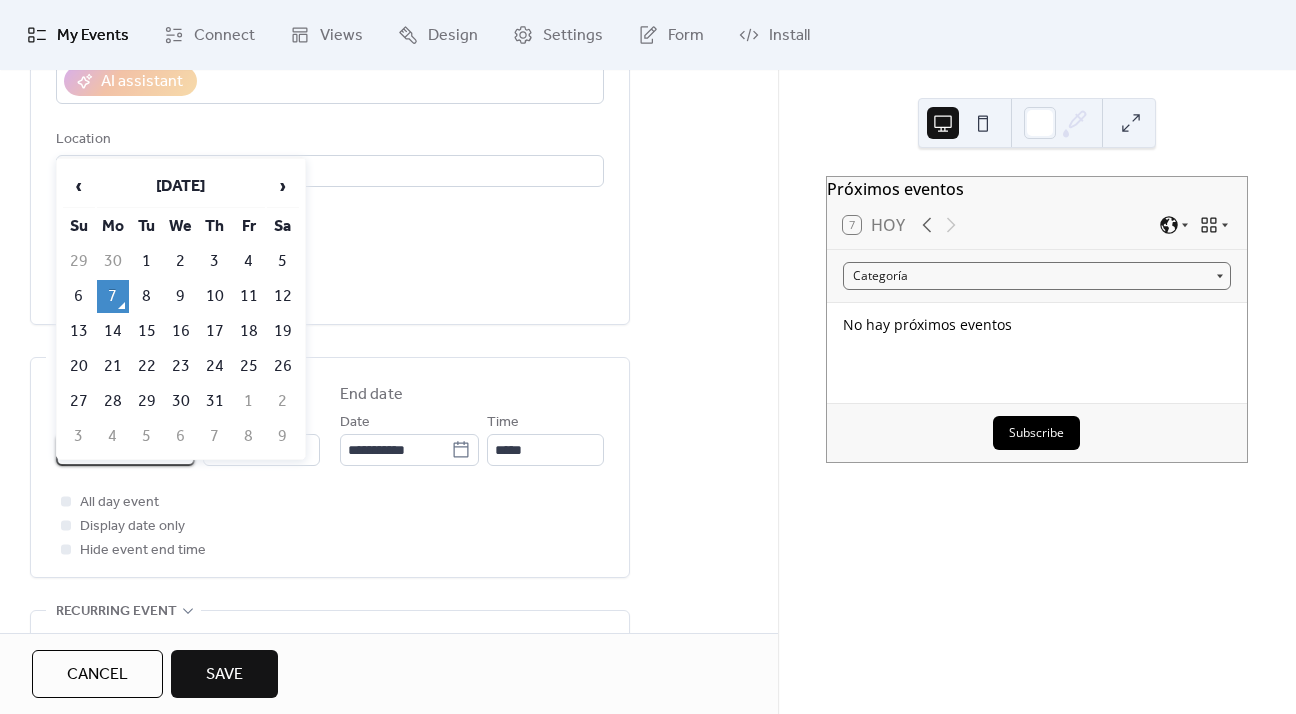 click on "**********" at bounding box center [111, 450] 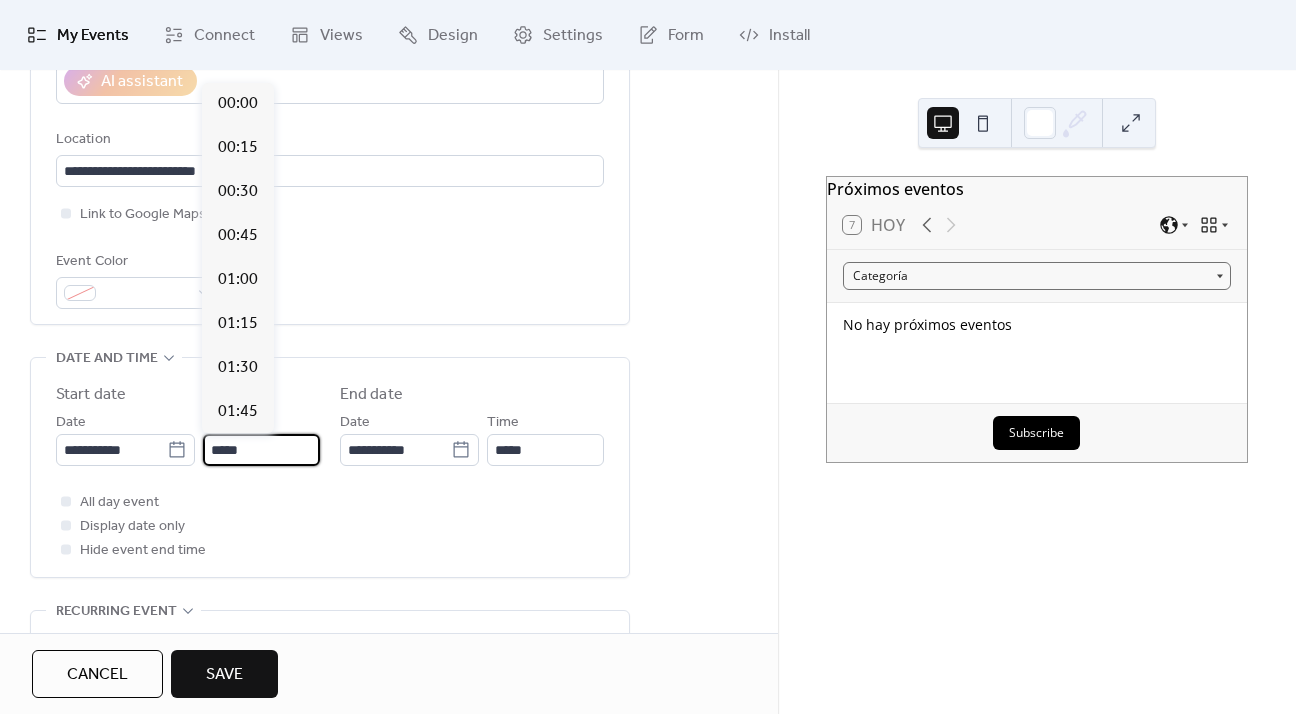 click on "*****" at bounding box center [261, 450] 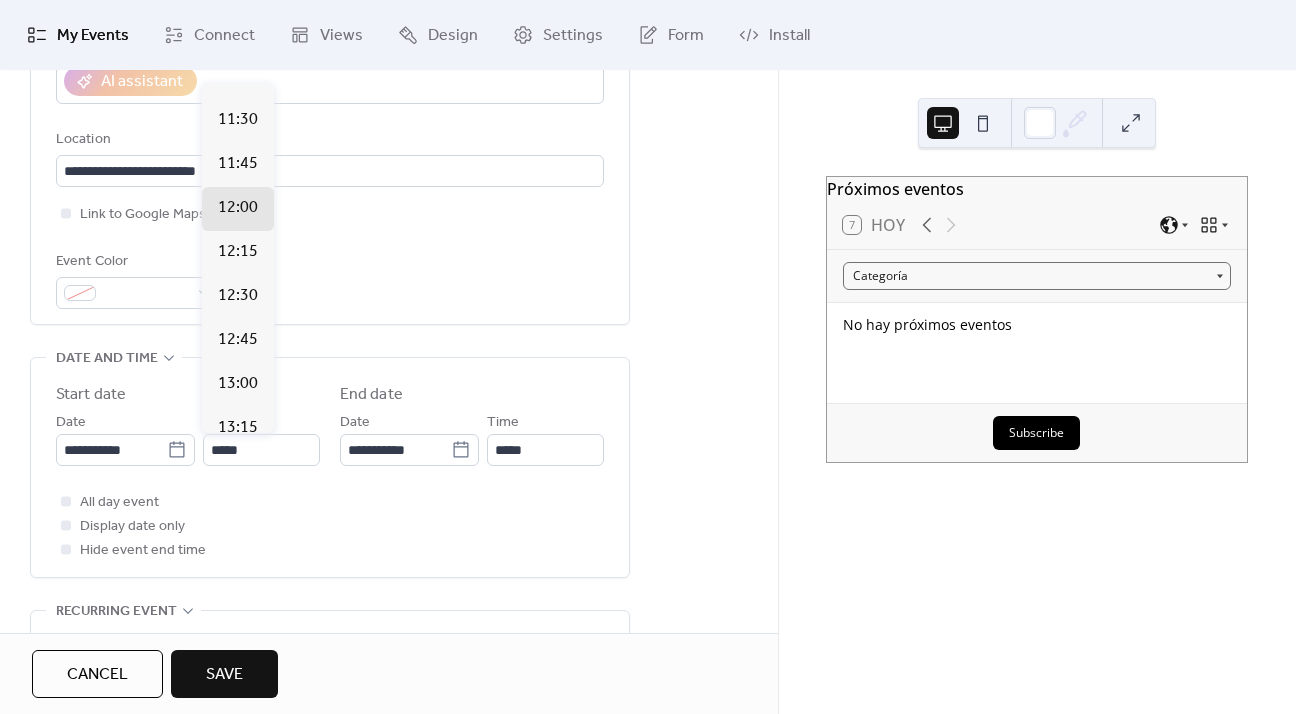 scroll, scrollTop: 1951, scrollLeft: 0, axis: vertical 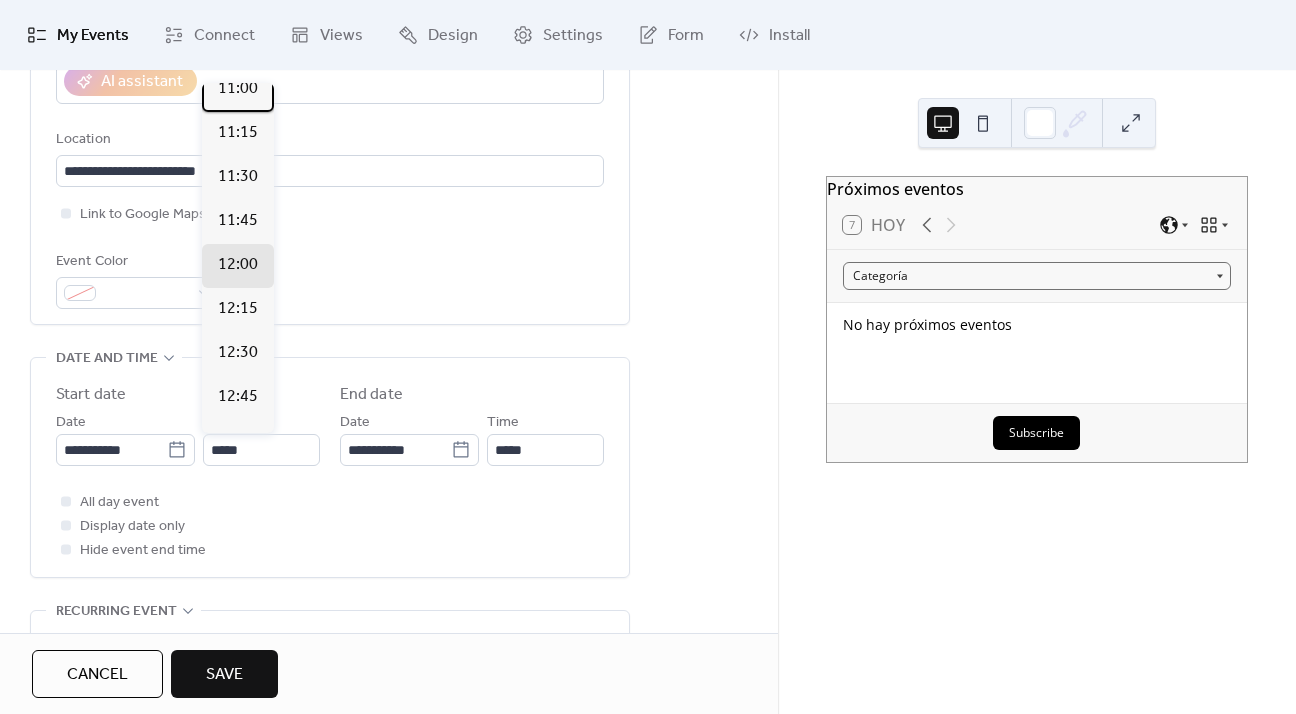 click on "11:00" at bounding box center (238, 89) 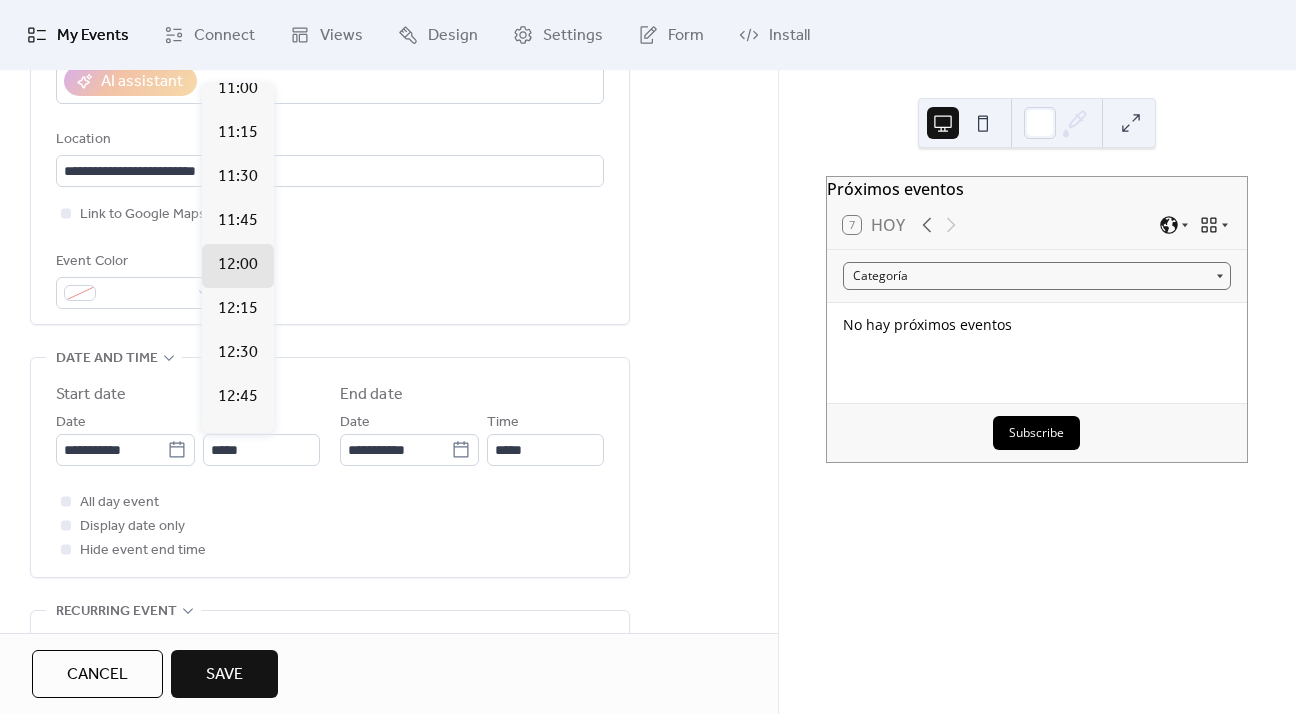 type on "*****" 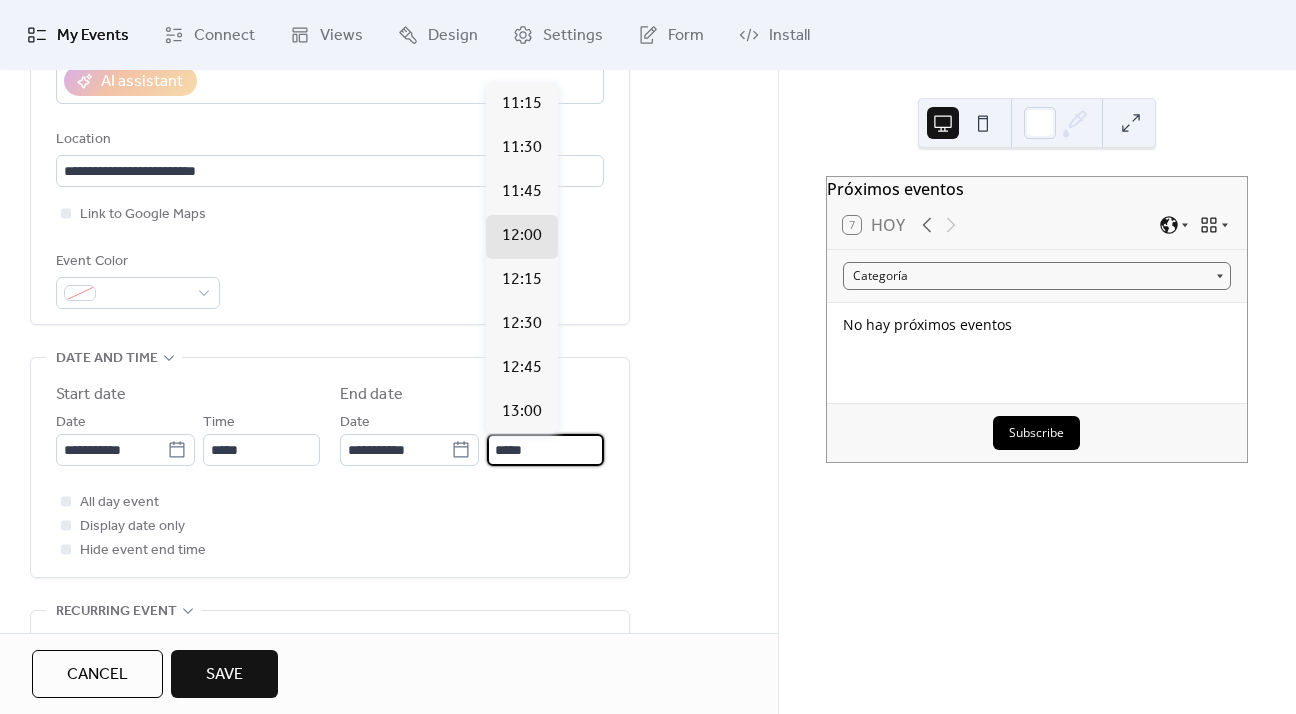 click on "*****" at bounding box center (545, 450) 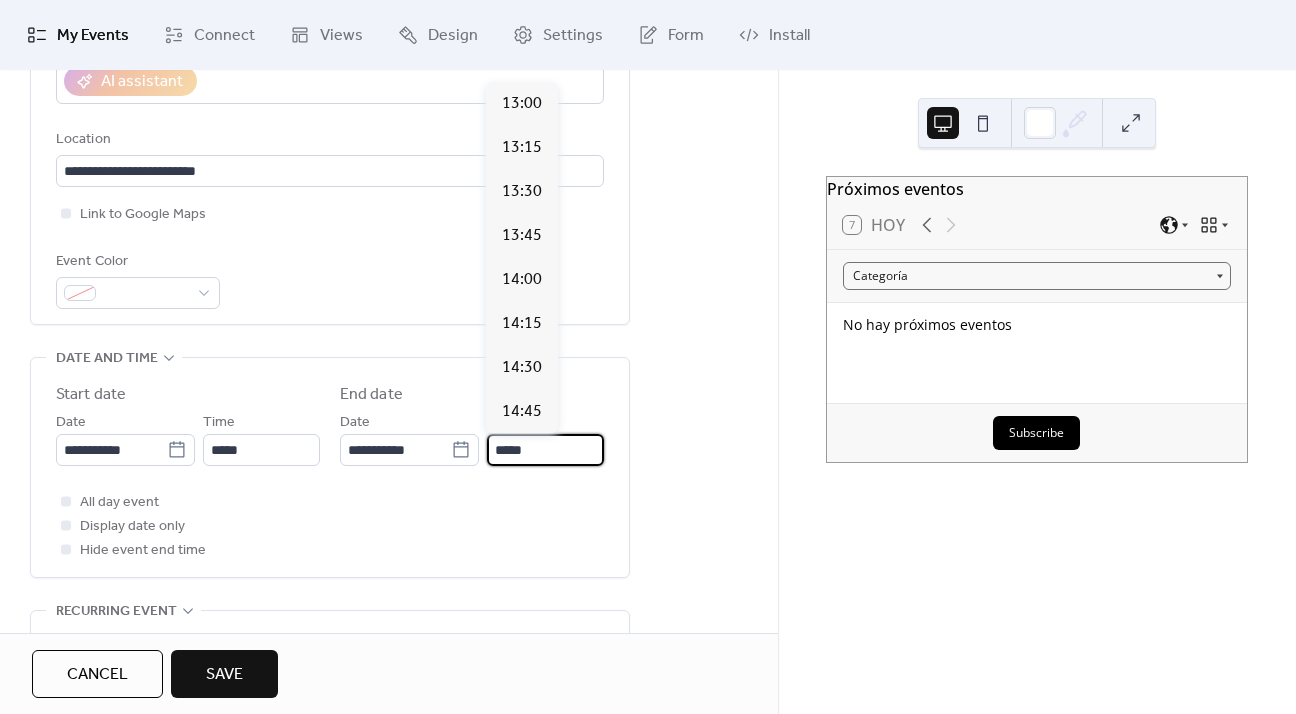 scroll, scrollTop: 333, scrollLeft: 0, axis: vertical 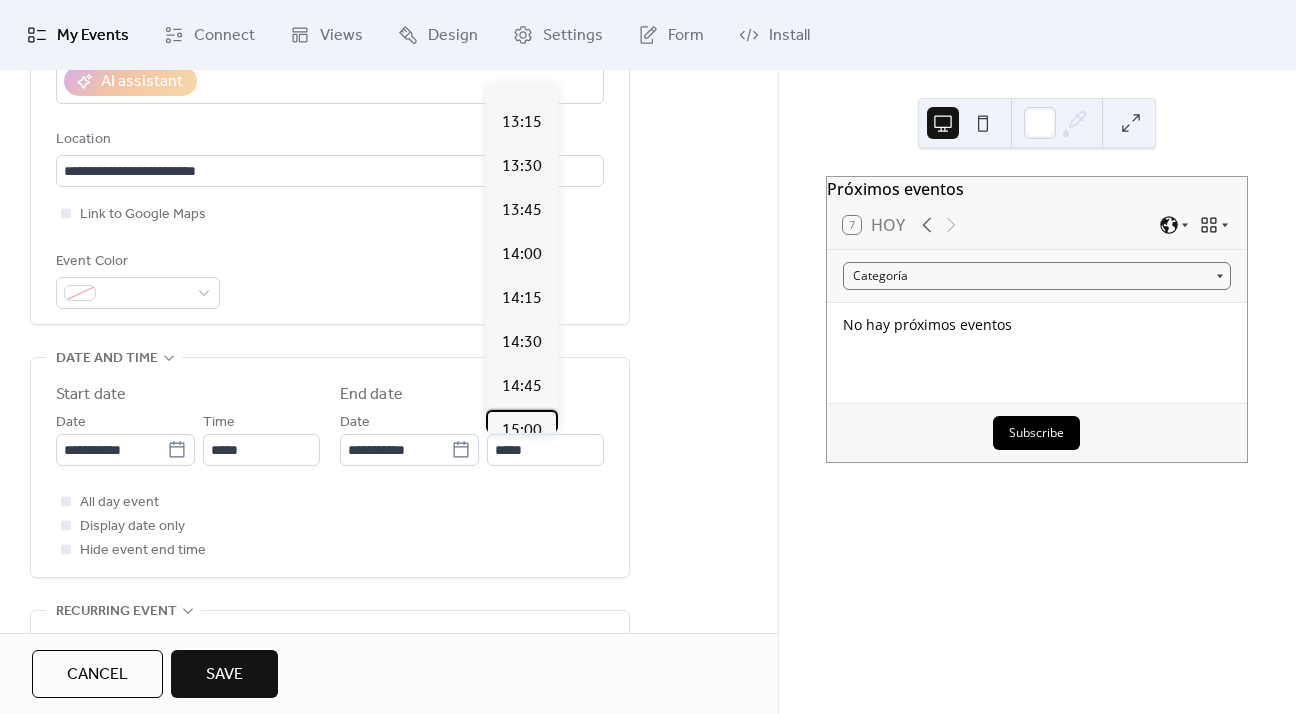 click on "15:00" at bounding box center [522, 431] 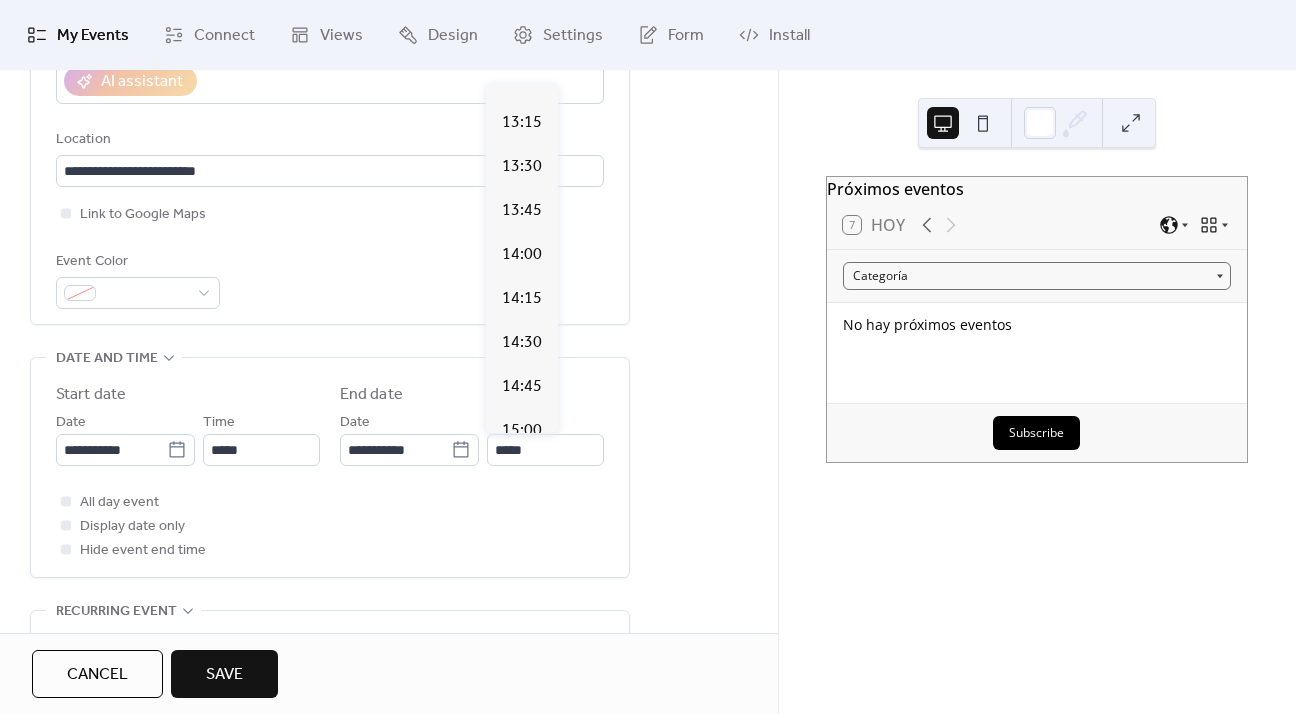 type on "*****" 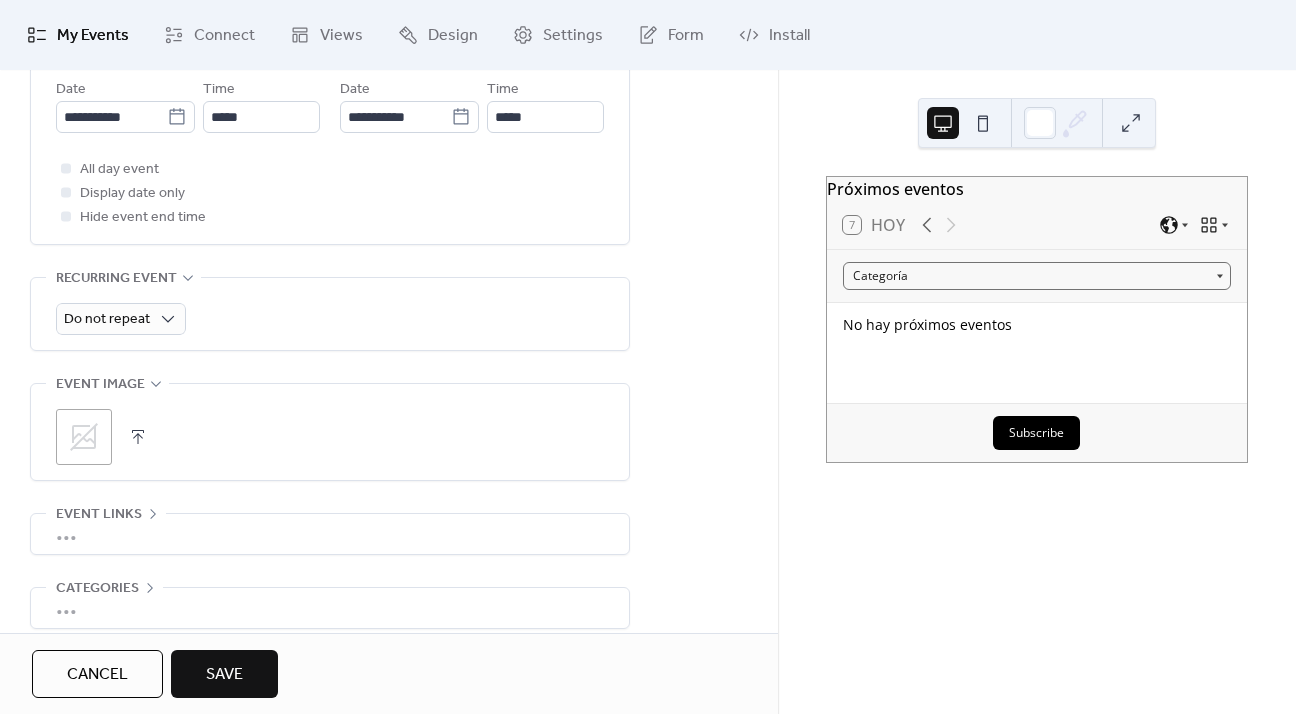 scroll, scrollTop: 828, scrollLeft: 0, axis: vertical 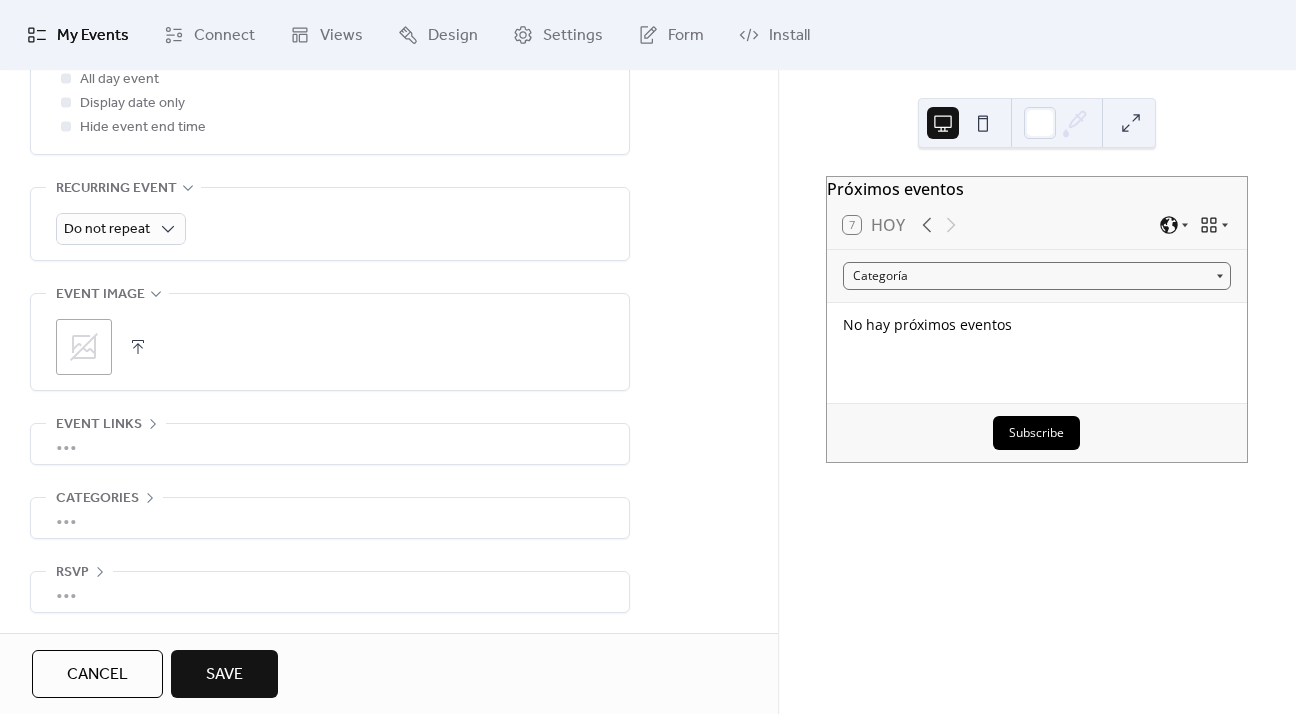 click at bounding box center [138, 347] 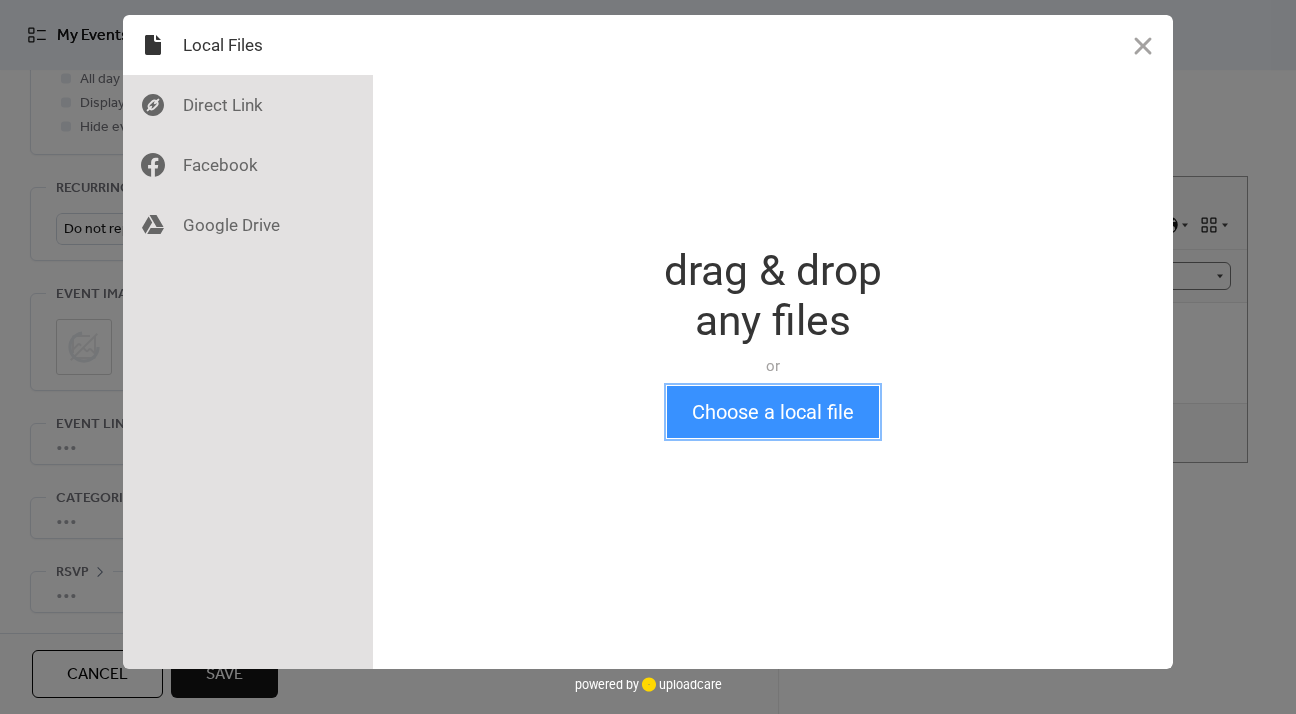 click on "Choose a local file" at bounding box center [773, 412] 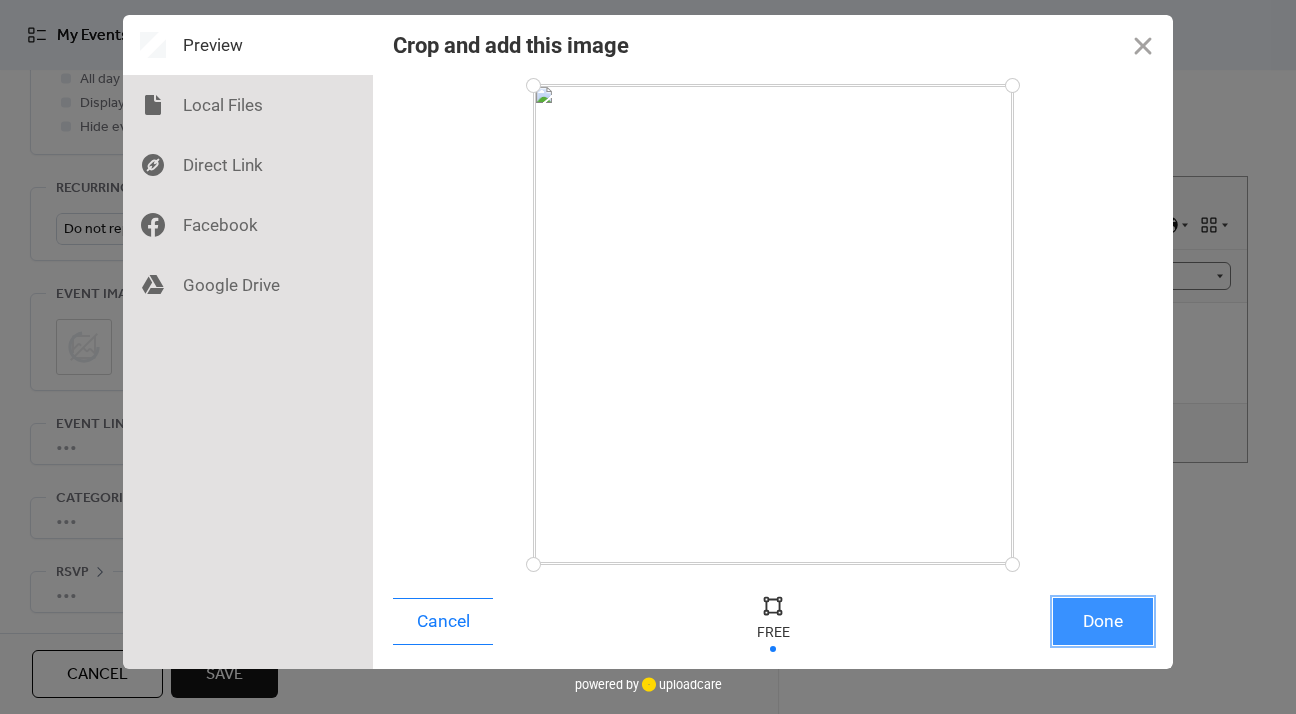 click on "Done" at bounding box center [1103, 621] 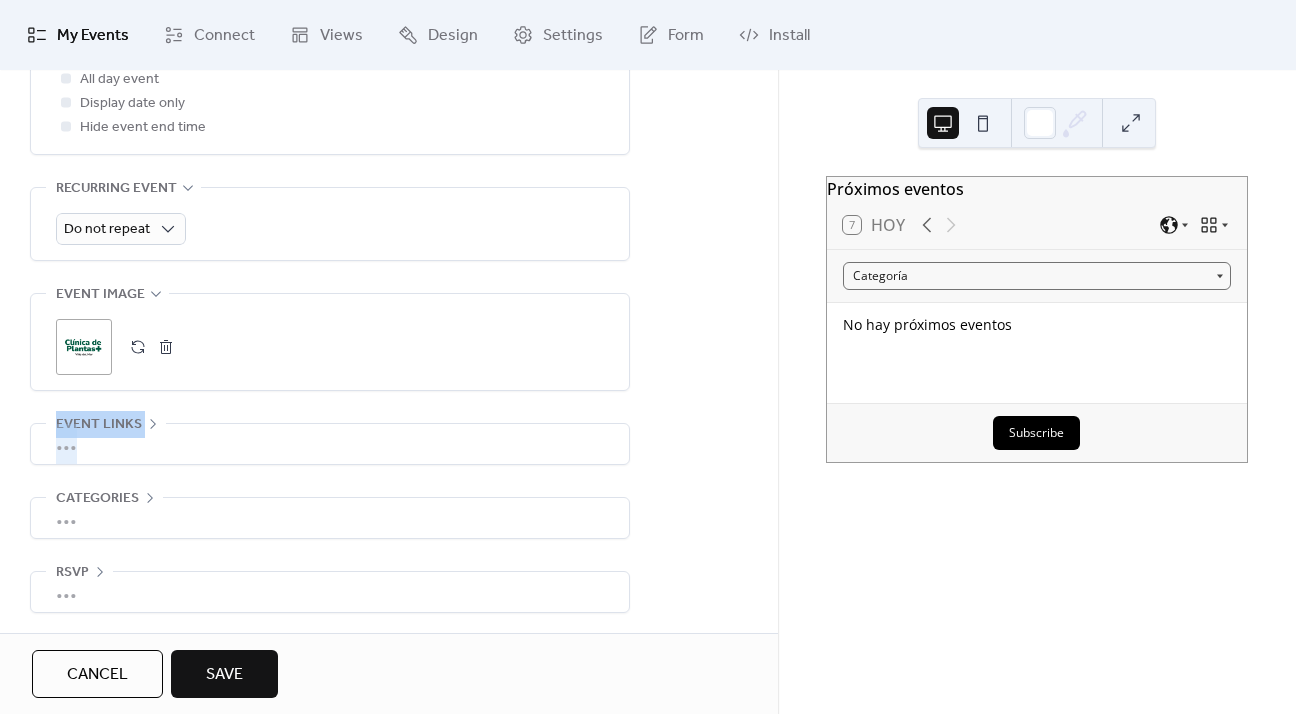 drag, startPoint x: 268, startPoint y: 314, endPoint x: 263, endPoint y: 472, distance: 158.0791 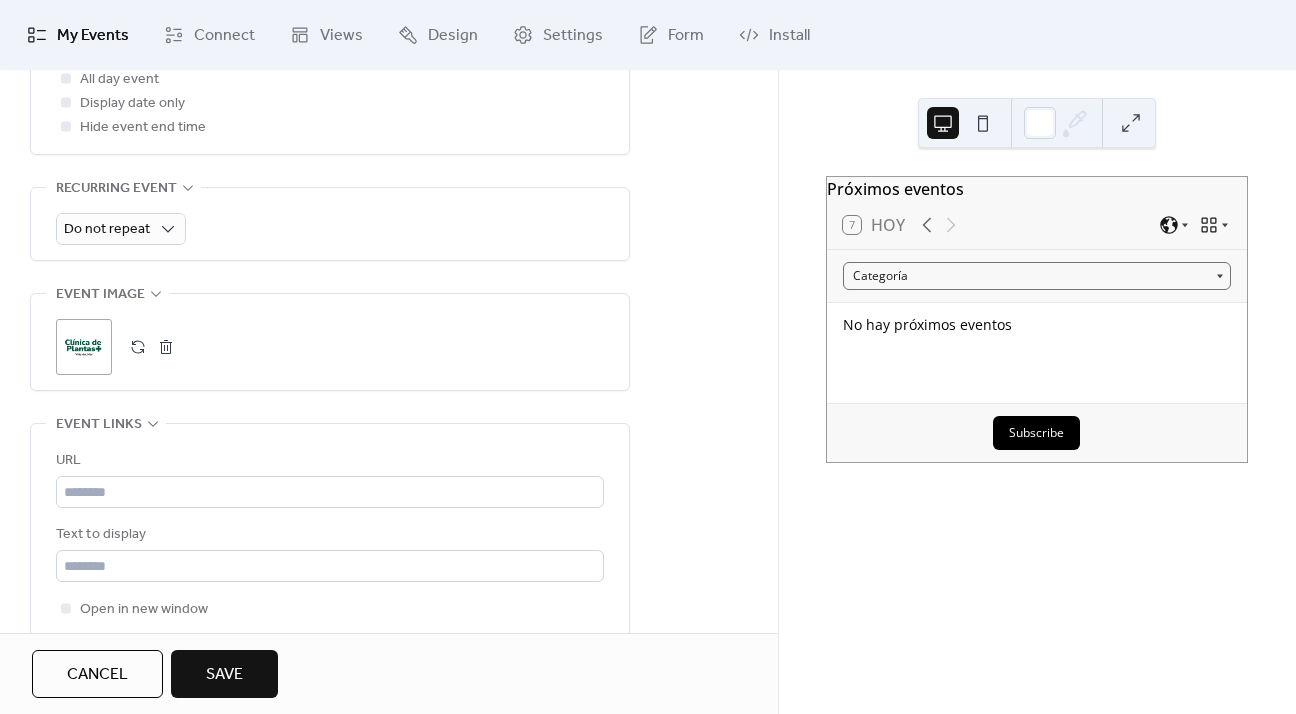 scroll, scrollTop: 828, scrollLeft: 0, axis: vertical 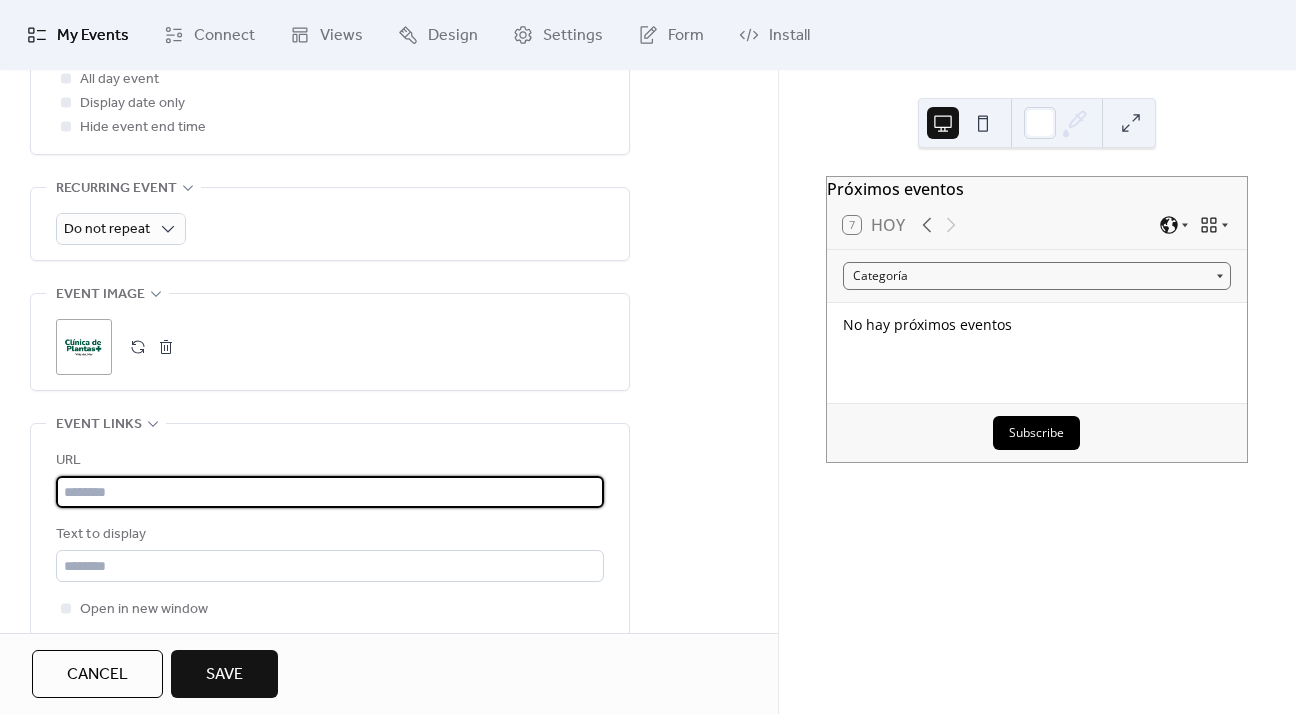 click at bounding box center (330, 492) 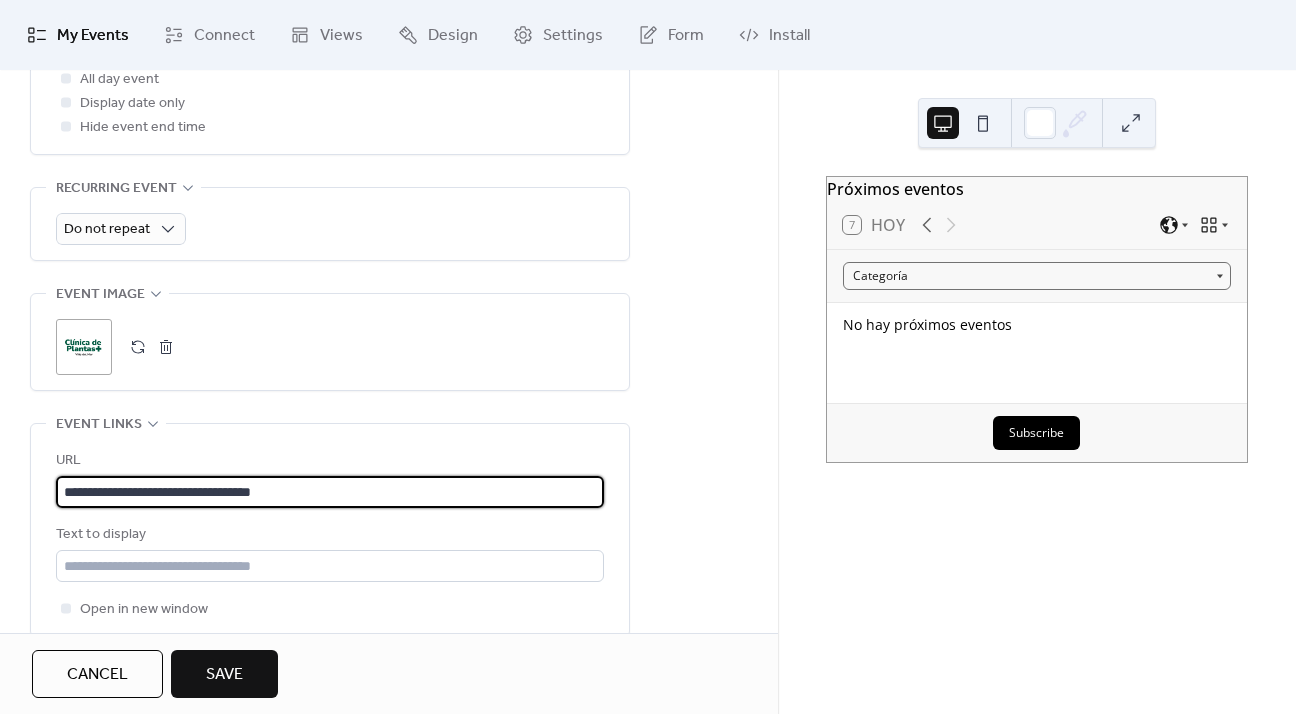 type on "**********" 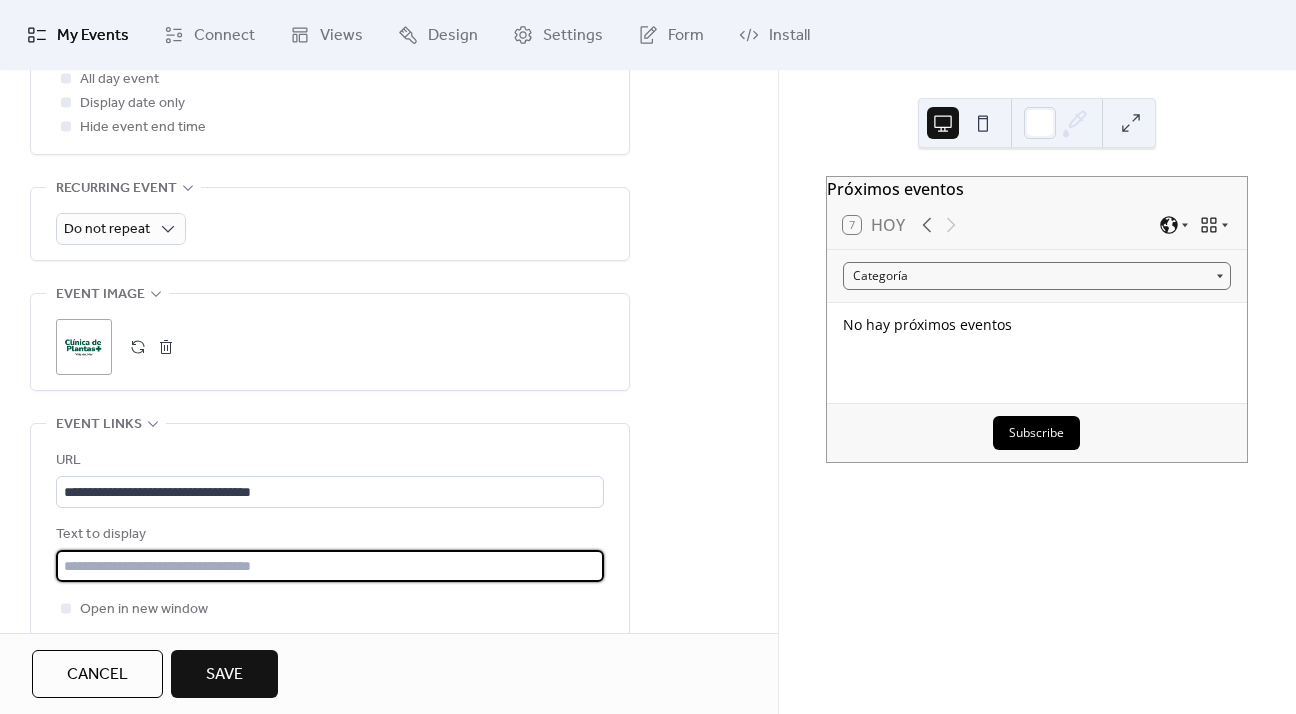 click at bounding box center (330, 566) 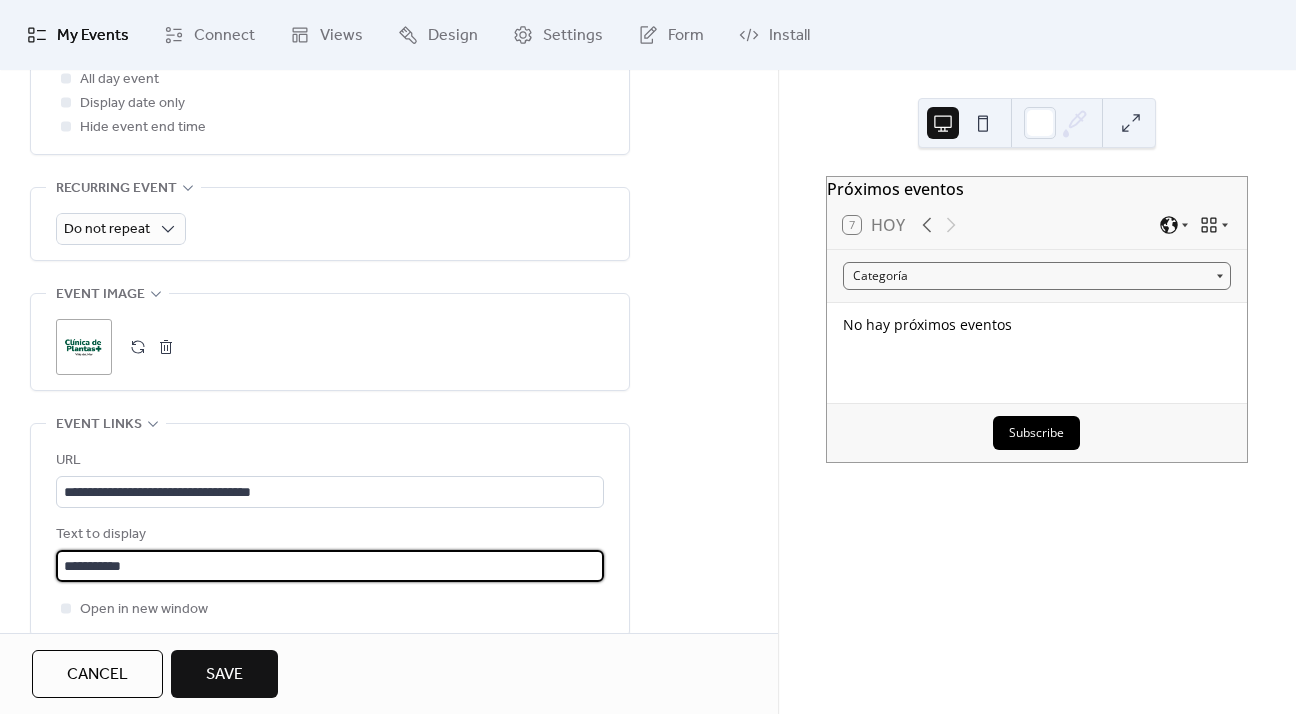scroll, scrollTop: 0, scrollLeft: 0, axis: both 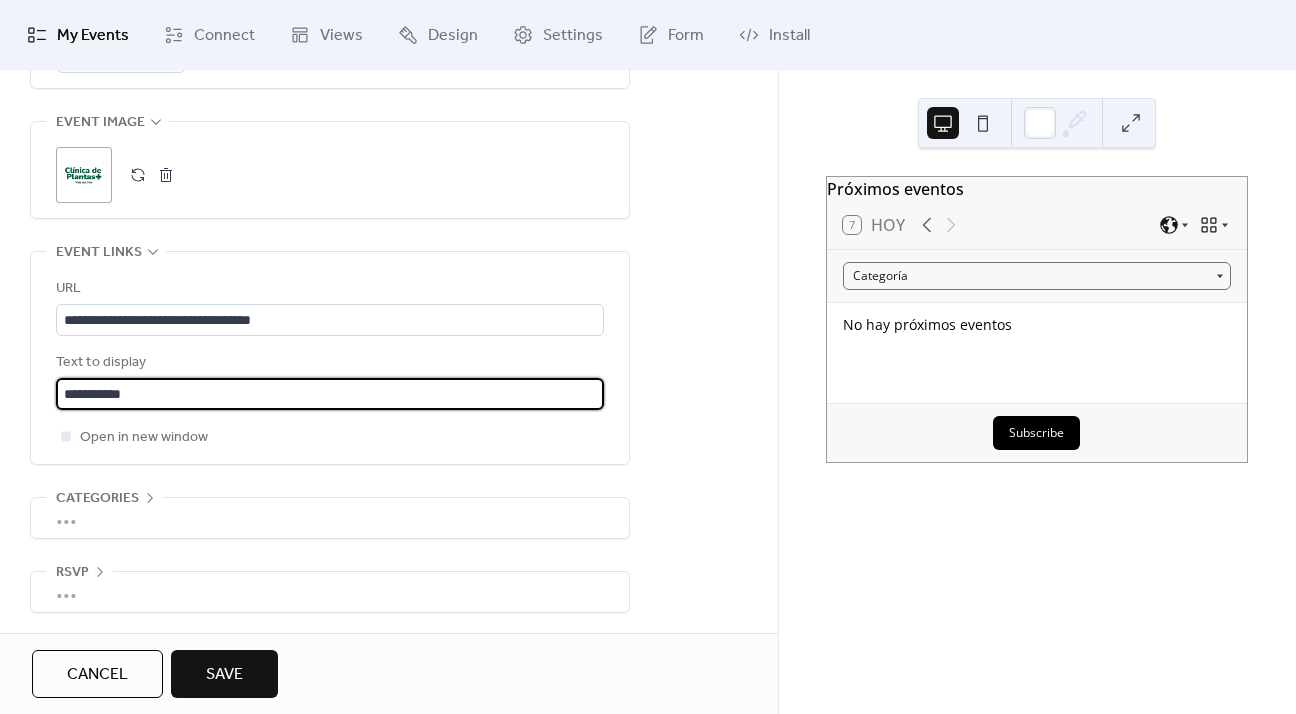 type on "**********" 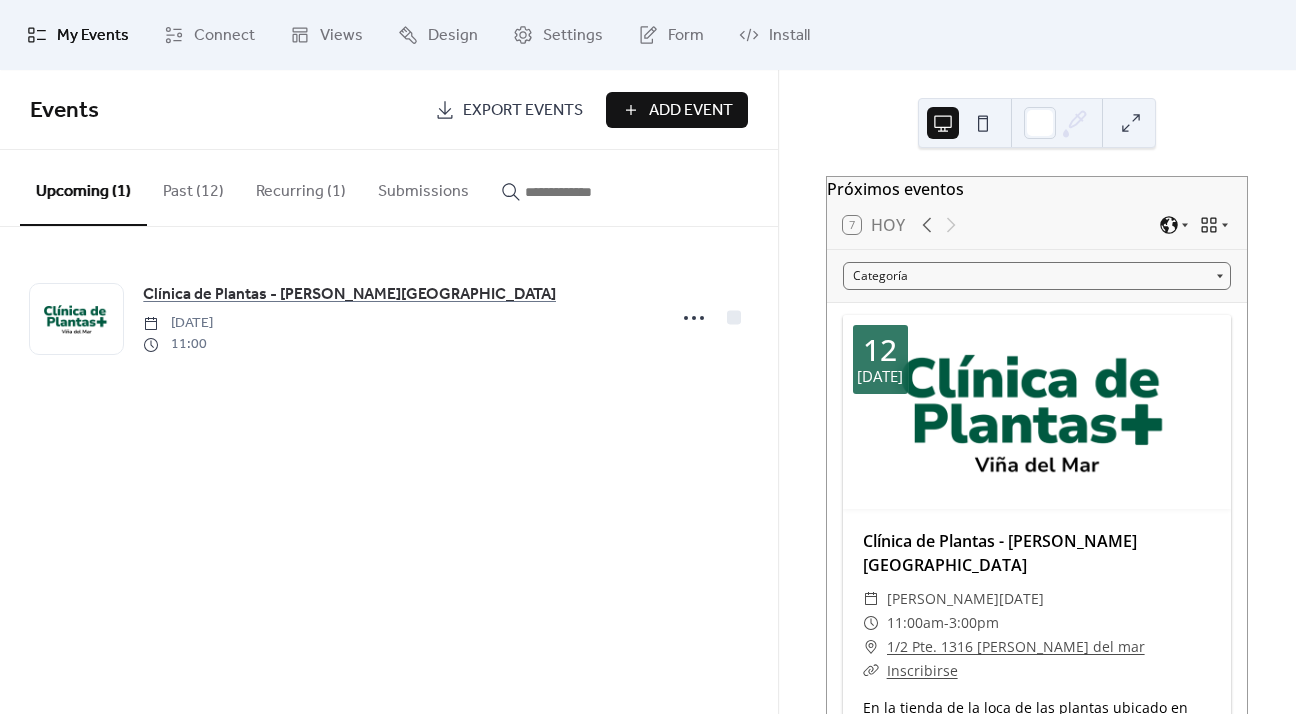 click on "Add Event" at bounding box center [691, 111] 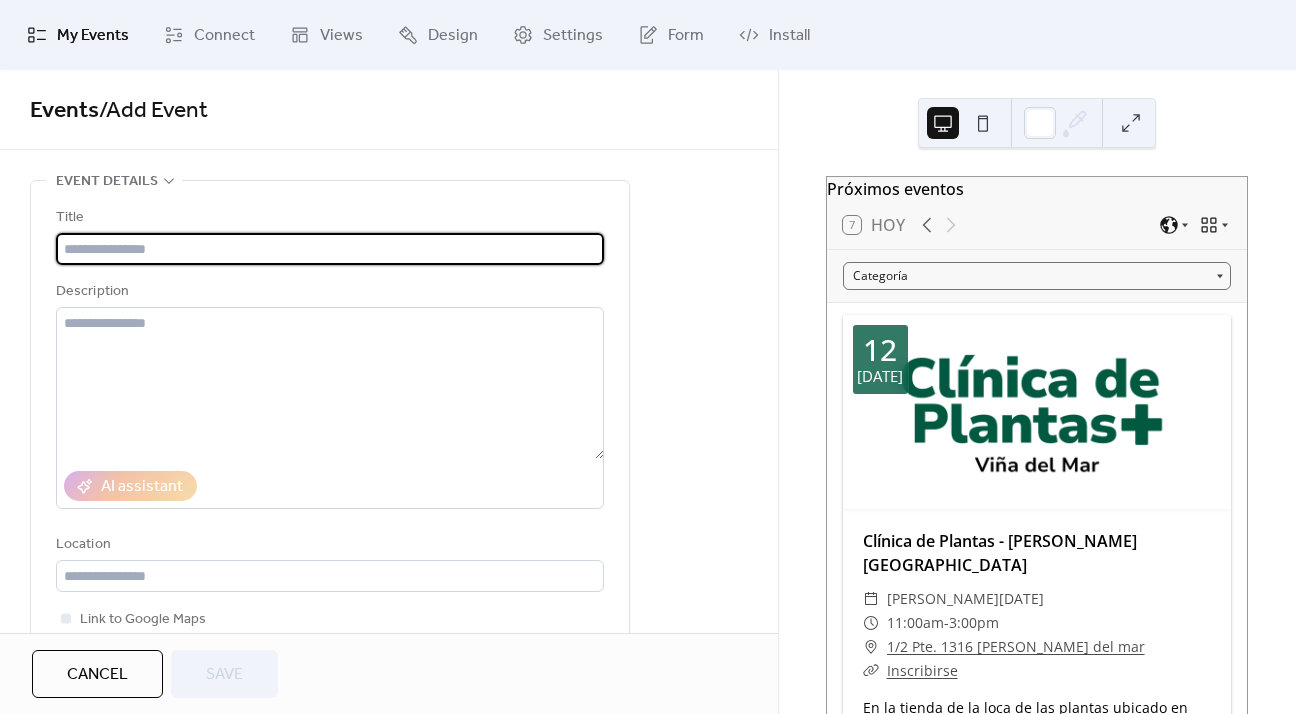 click at bounding box center [330, 249] 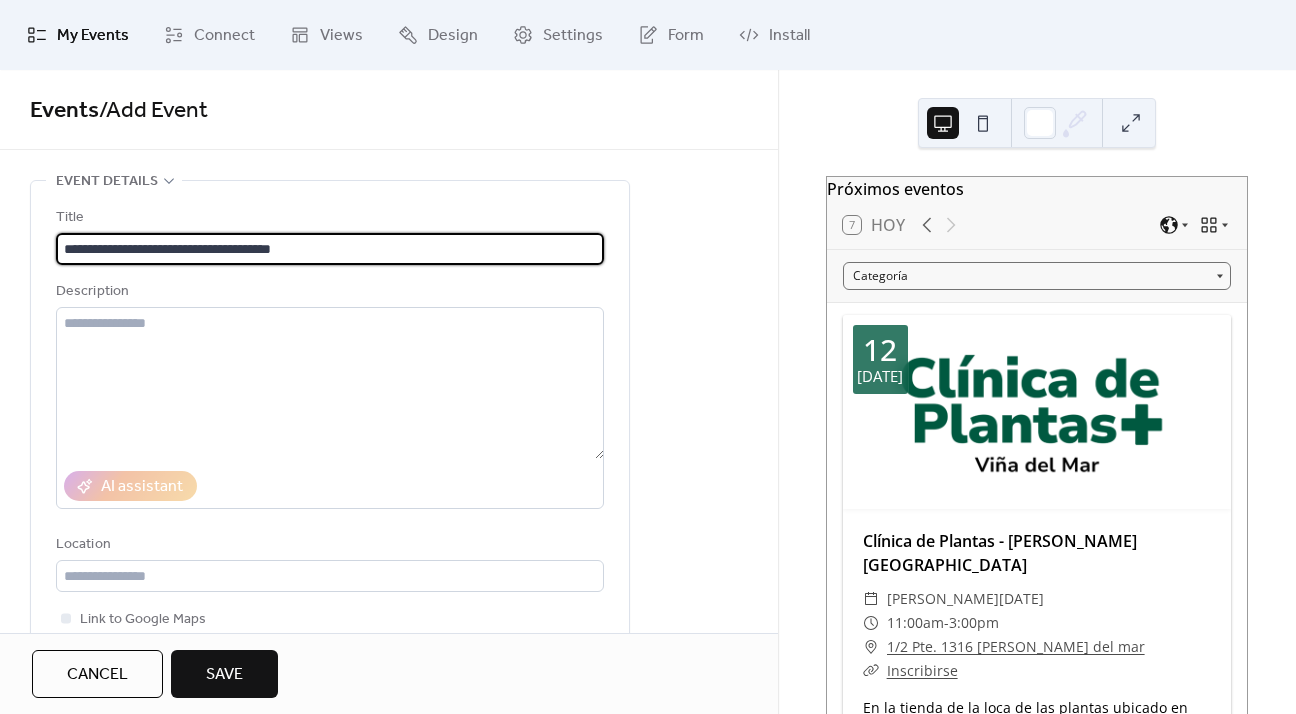 type on "**********" 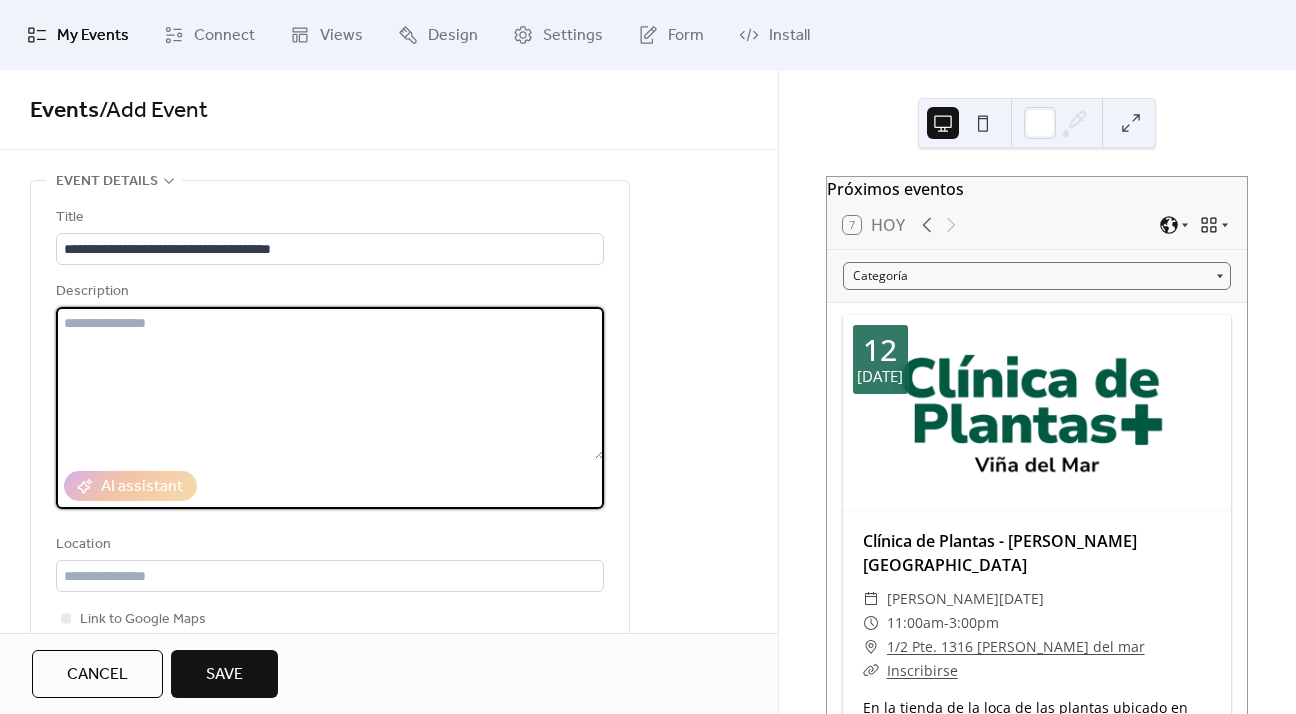 click at bounding box center (330, 383) 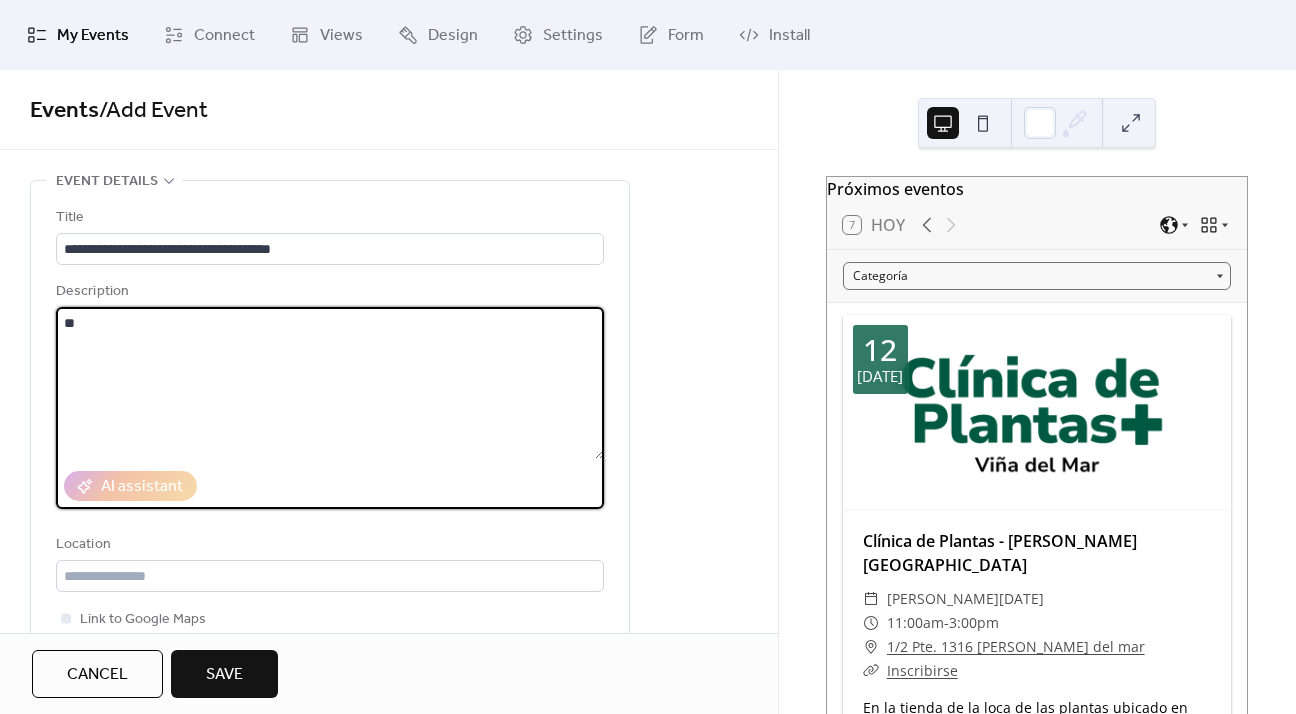 type on "*" 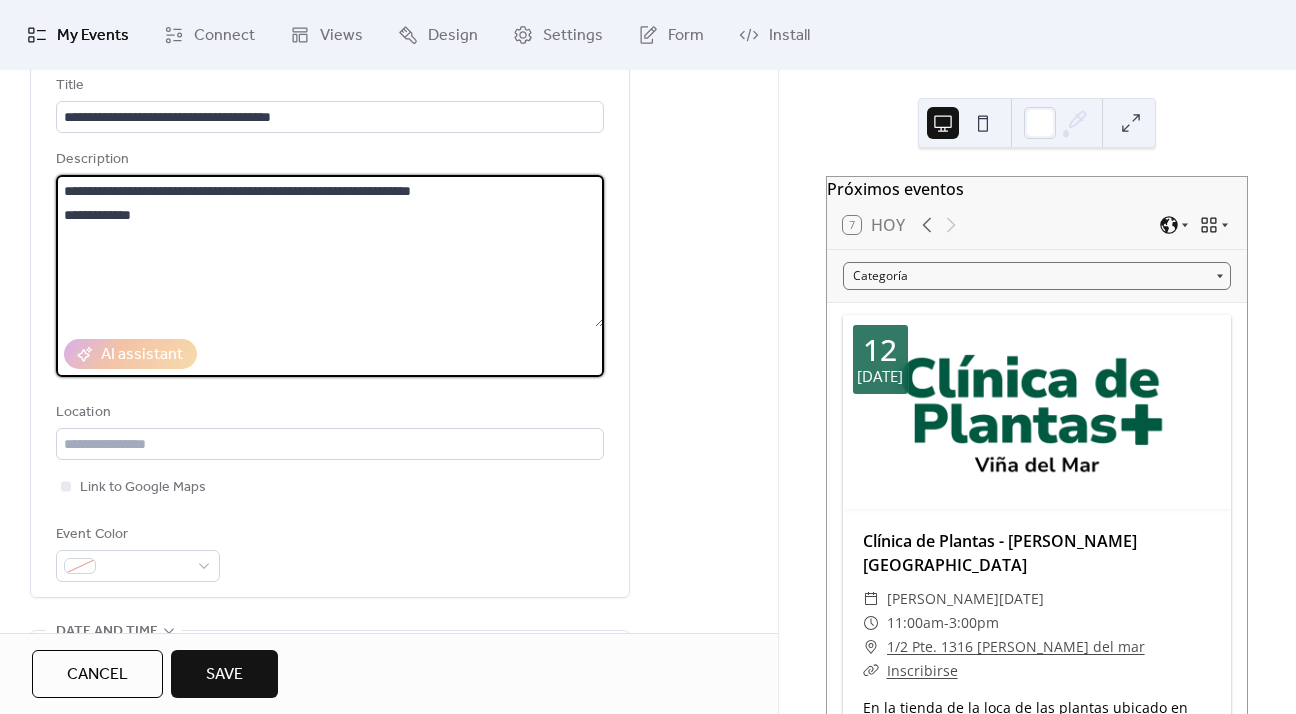 scroll, scrollTop: 133, scrollLeft: 0, axis: vertical 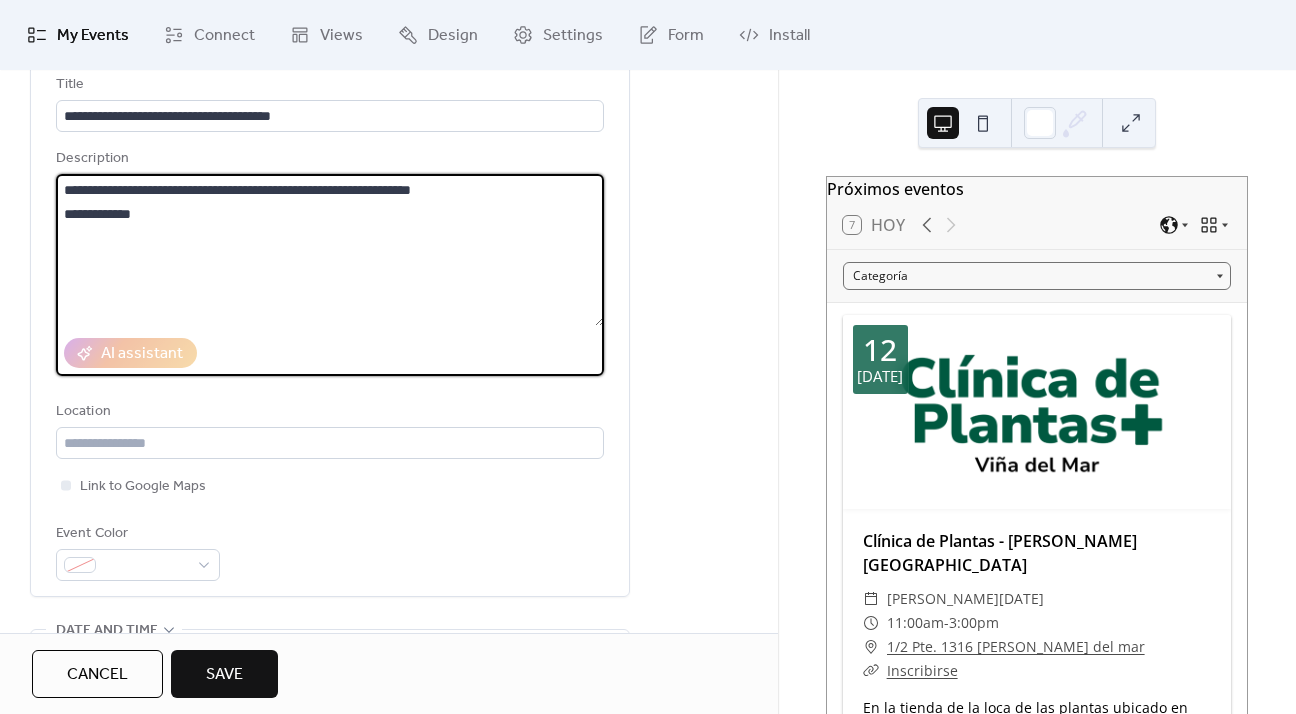 type on "**********" 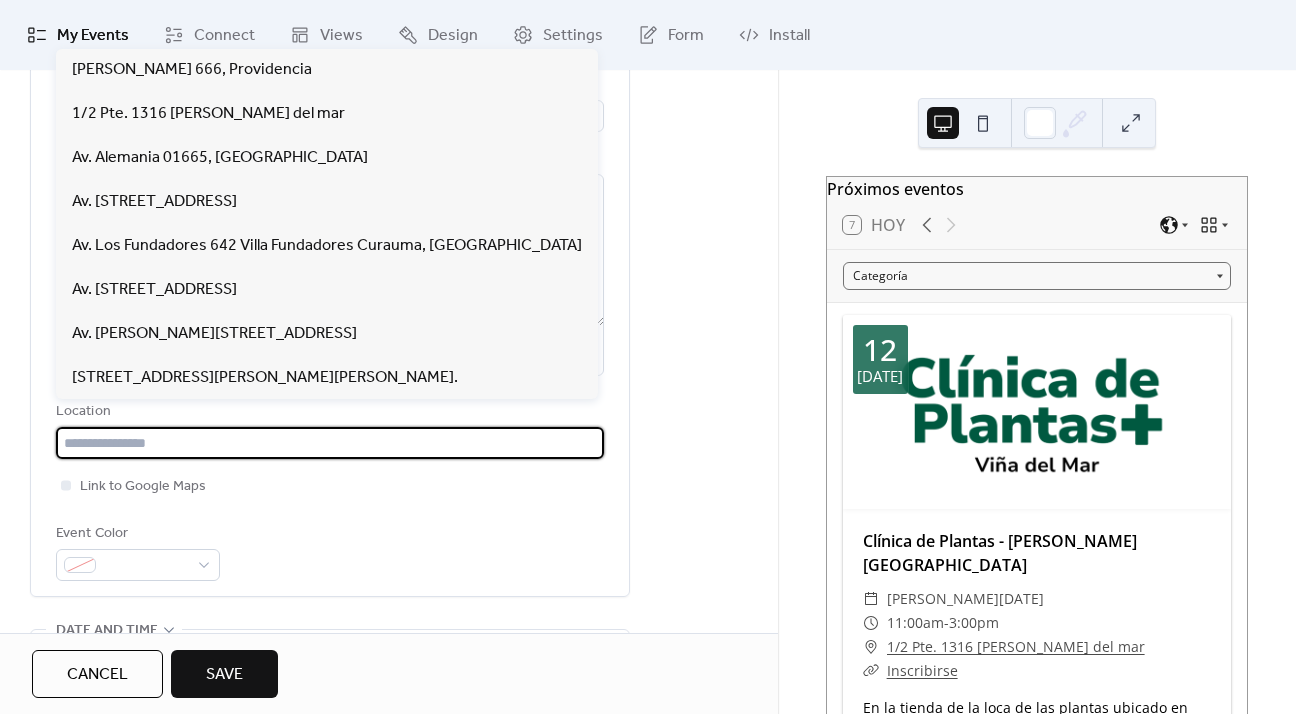 click at bounding box center (330, 443) 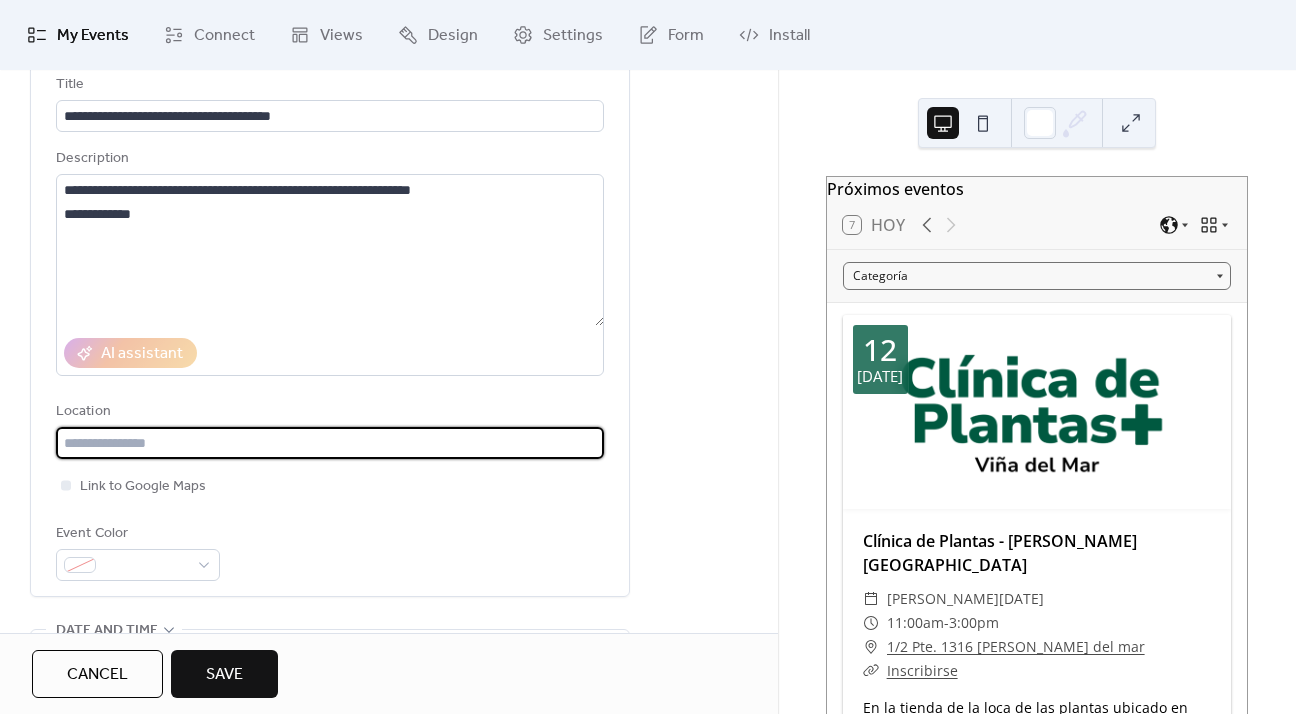 click at bounding box center (330, 443) 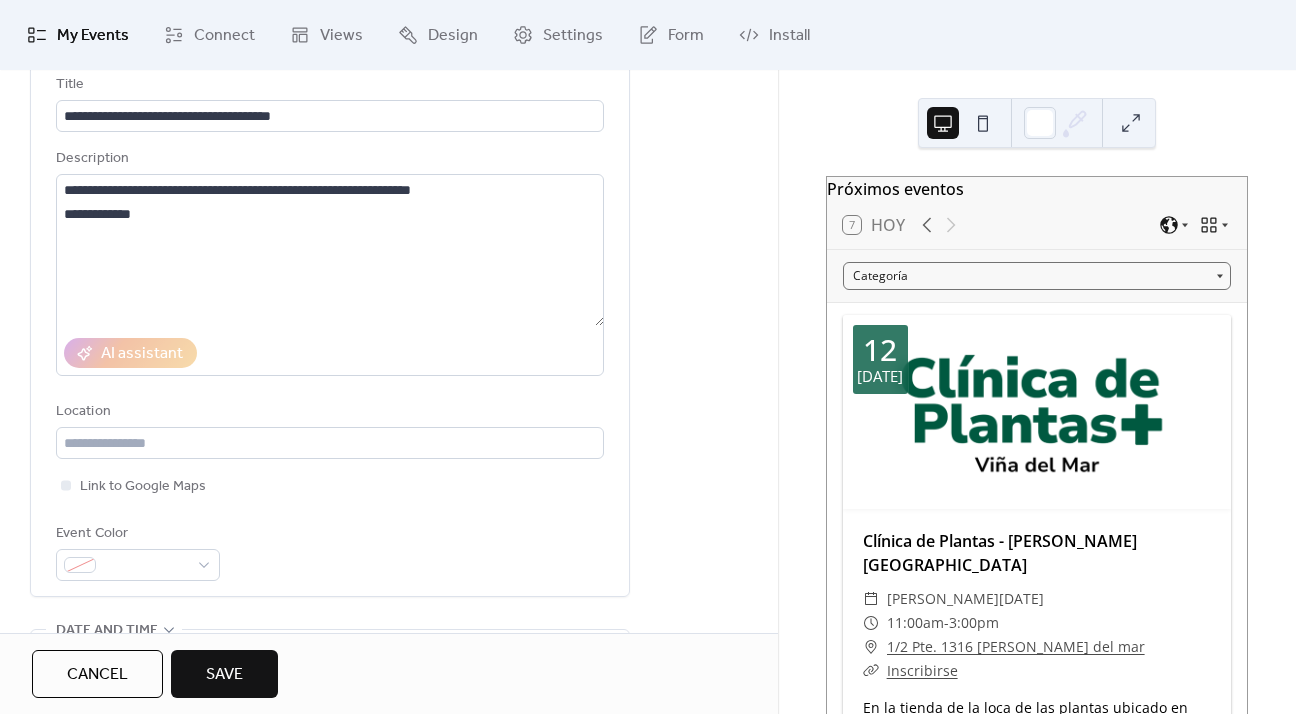 click on "**********" at bounding box center [330, 327] 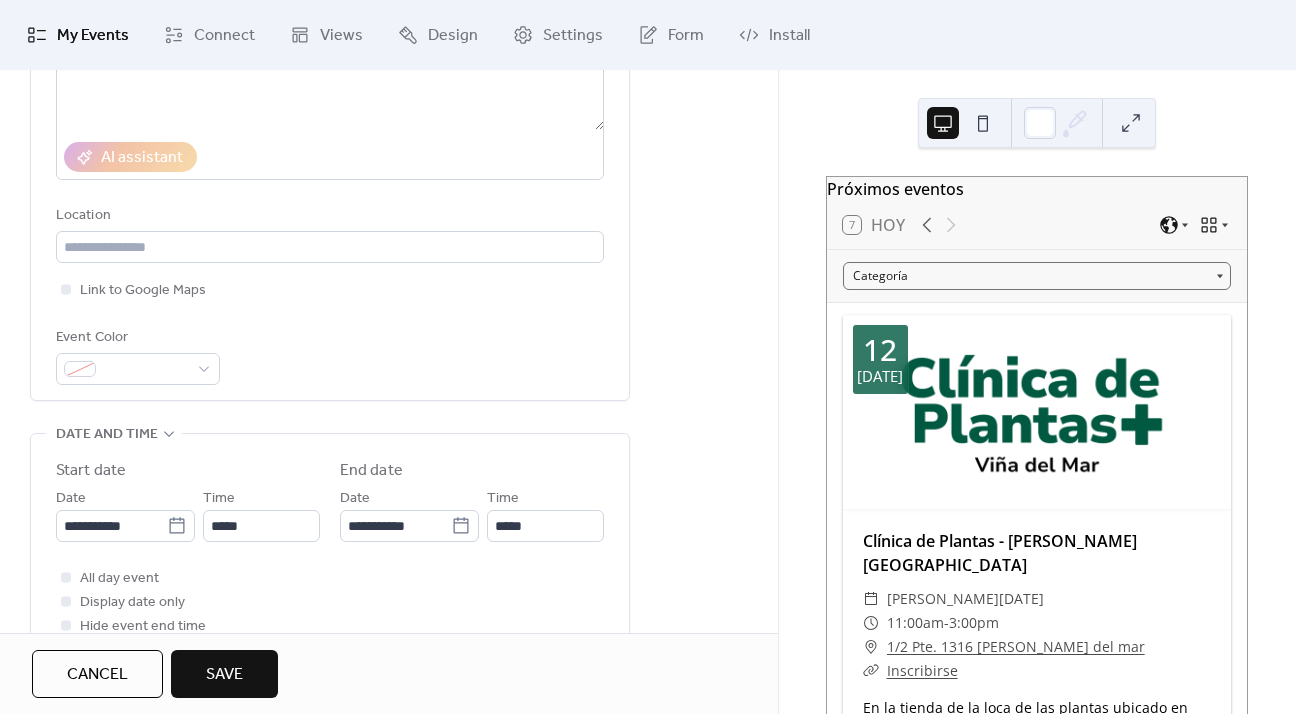 scroll, scrollTop: 333, scrollLeft: 0, axis: vertical 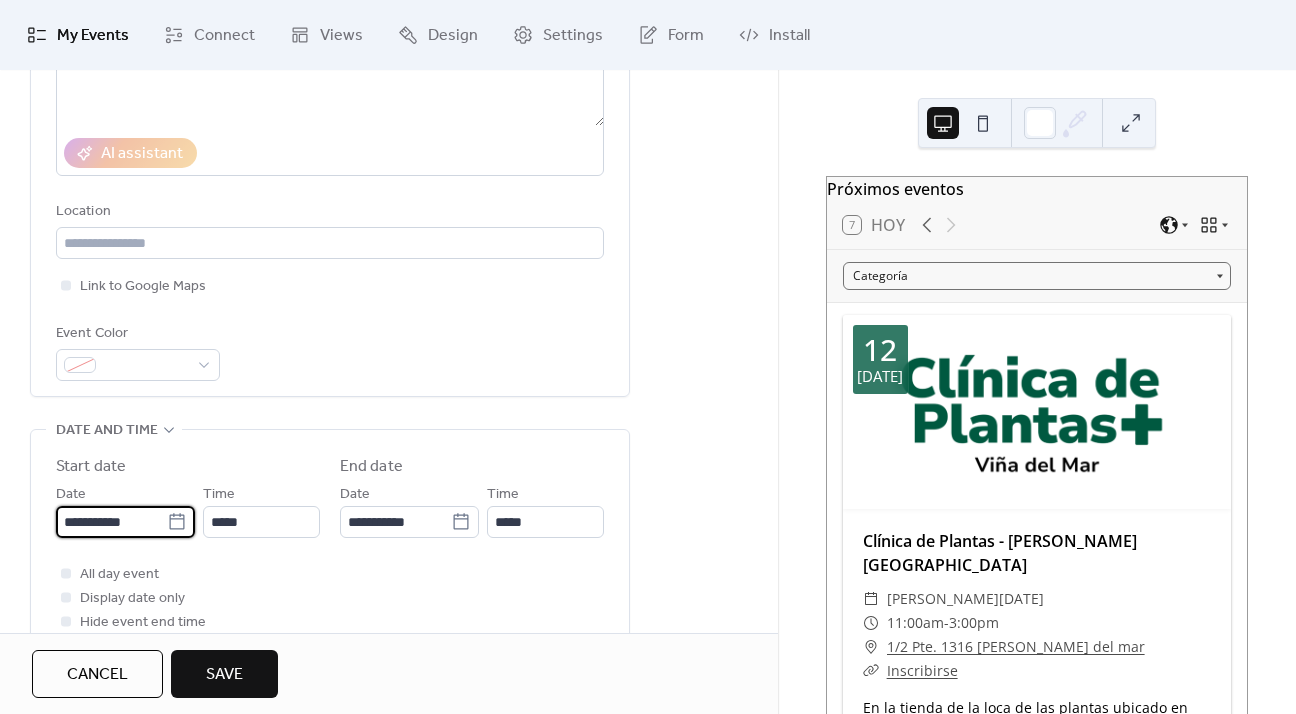 click on "**********" at bounding box center [111, 522] 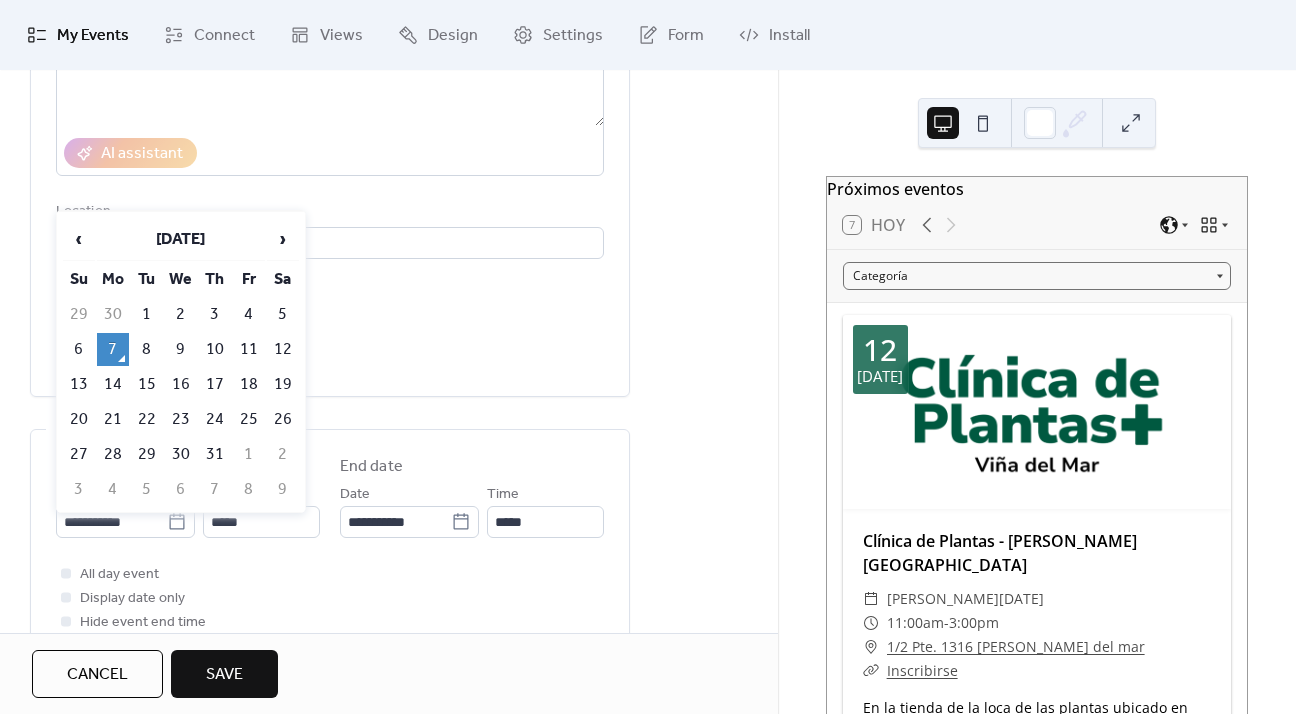 click on "8" at bounding box center (147, 349) 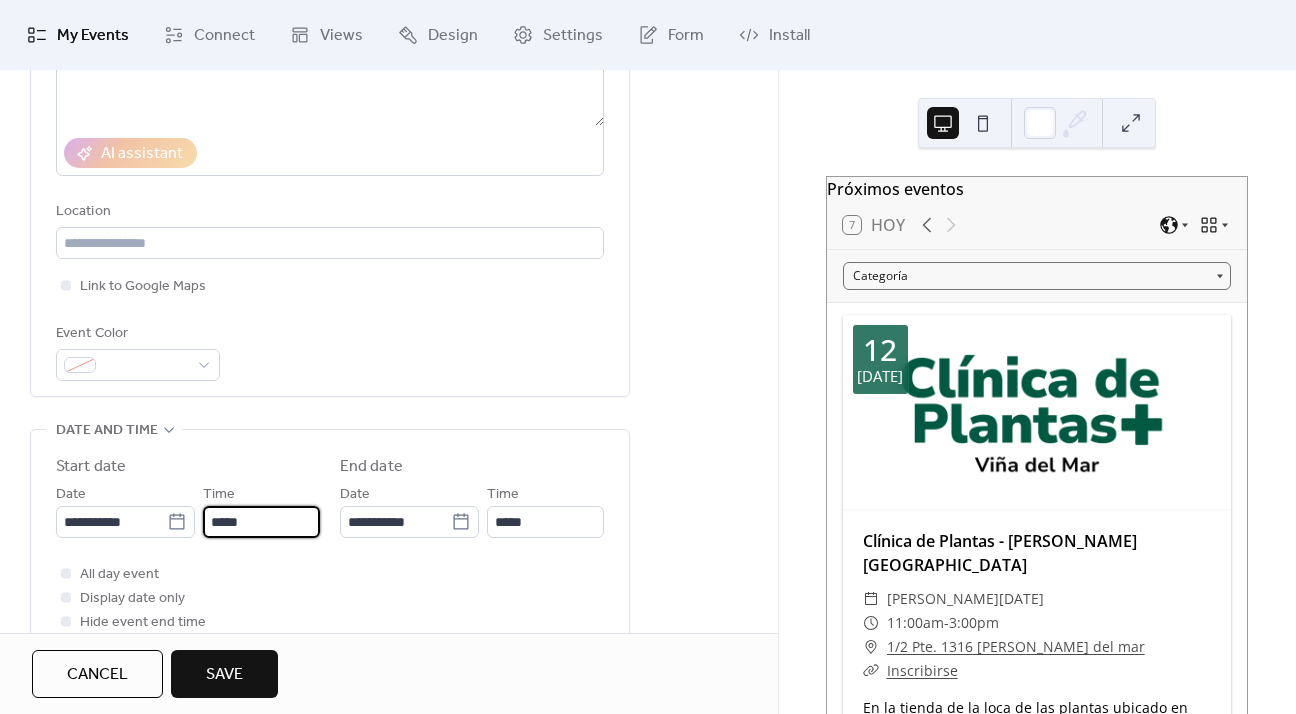 click on "*****" at bounding box center [261, 522] 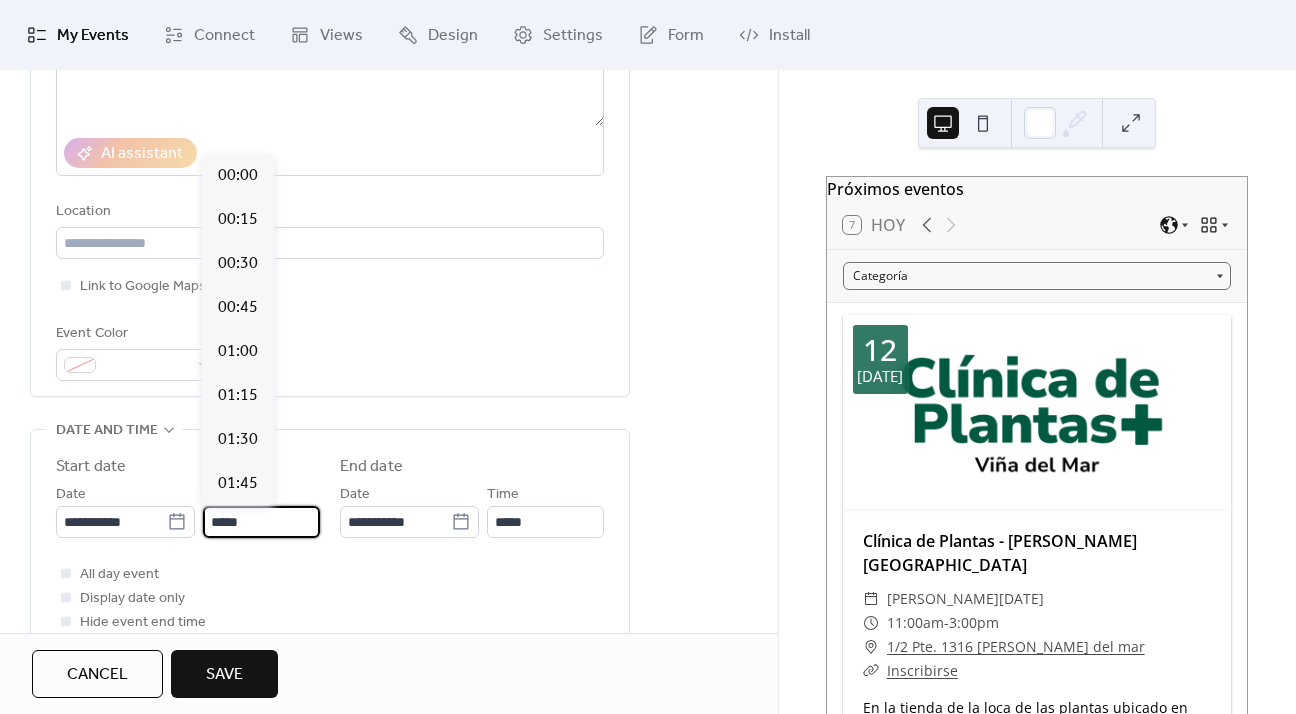 scroll, scrollTop: 2112, scrollLeft: 0, axis: vertical 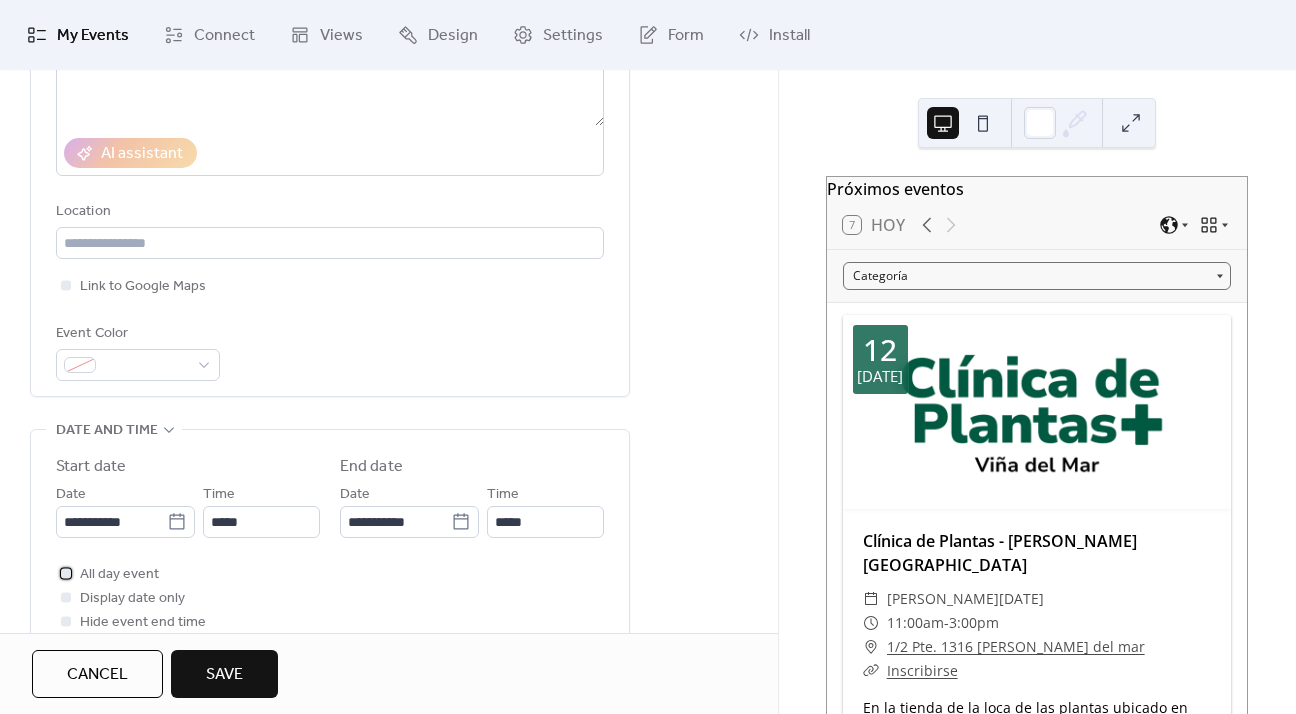 click at bounding box center (66, 573) 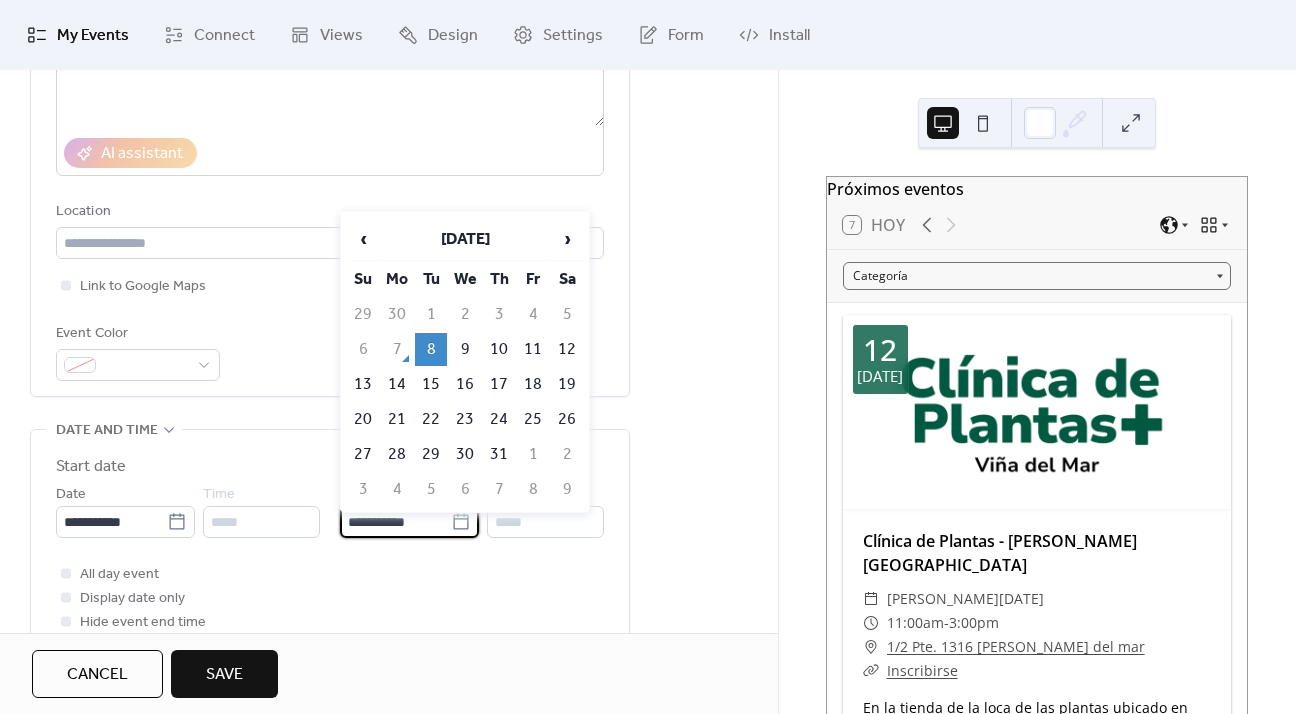 click on "**********" at bounding box center [395, 522] 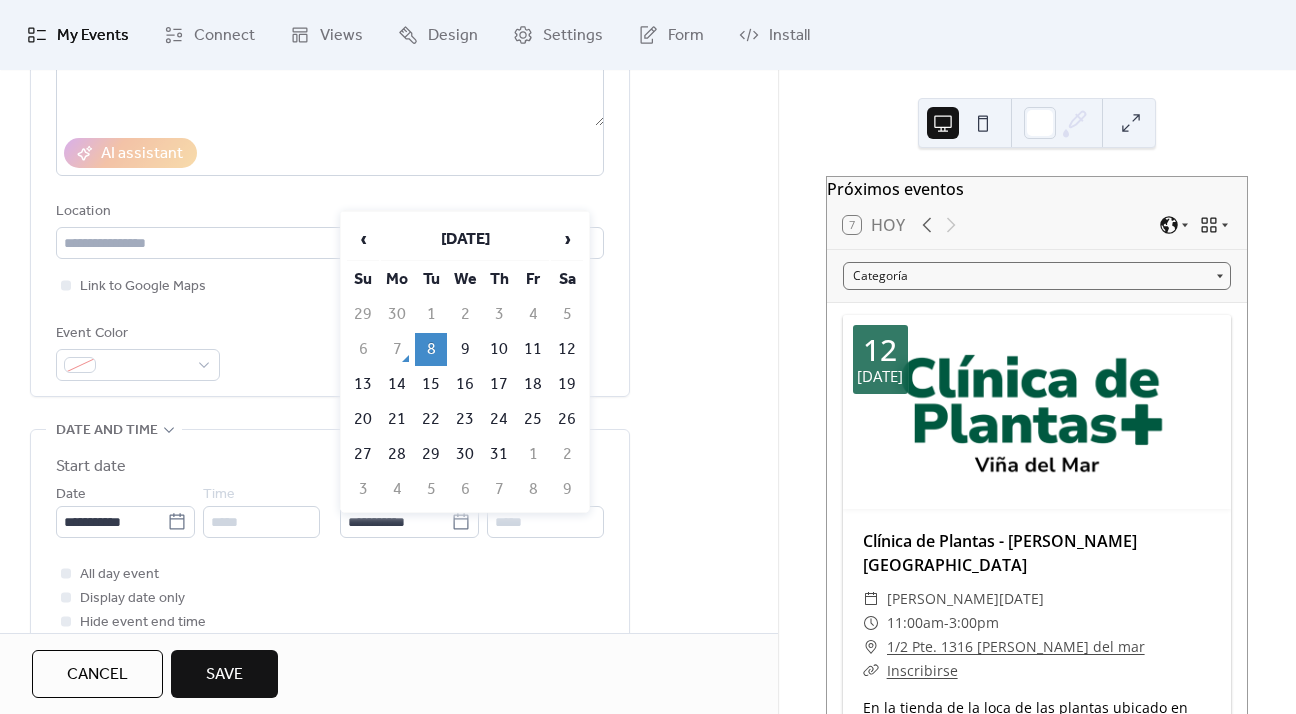 click on "9" at bounding box center [465, 349] 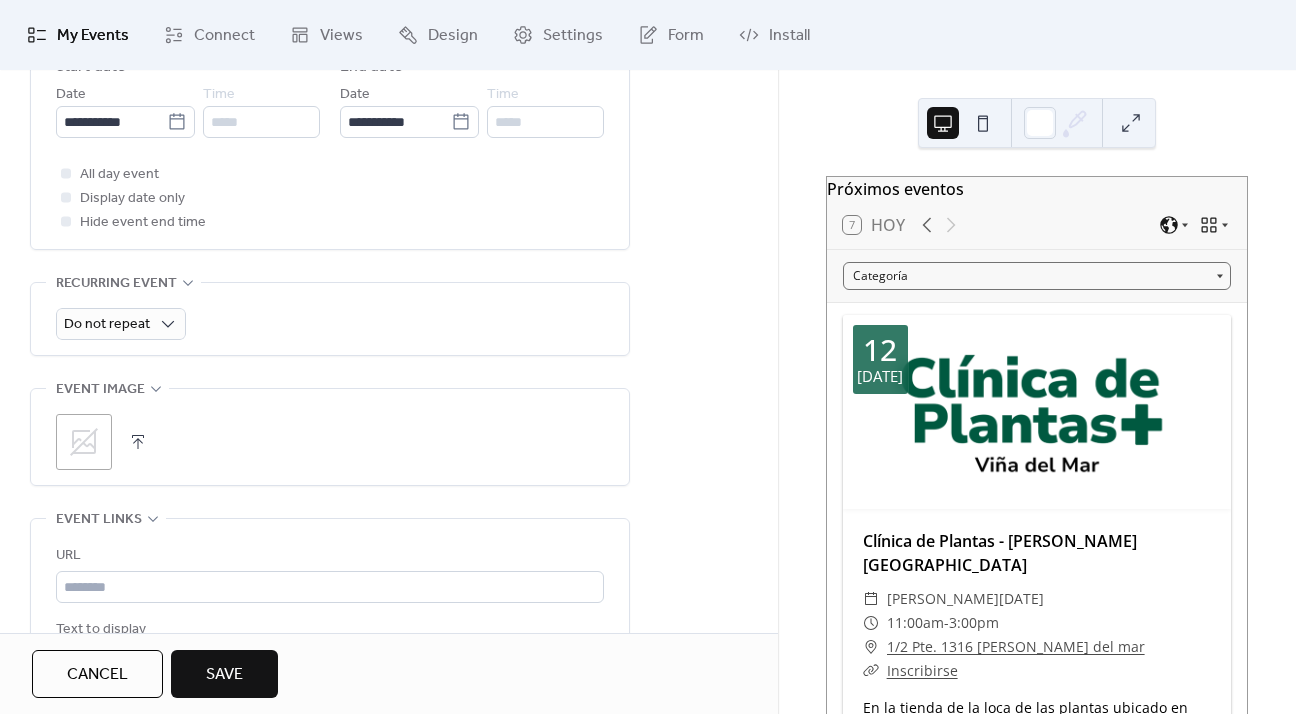 scroll, scrollTop: 933, scrollLeft: 0, axis: vertical 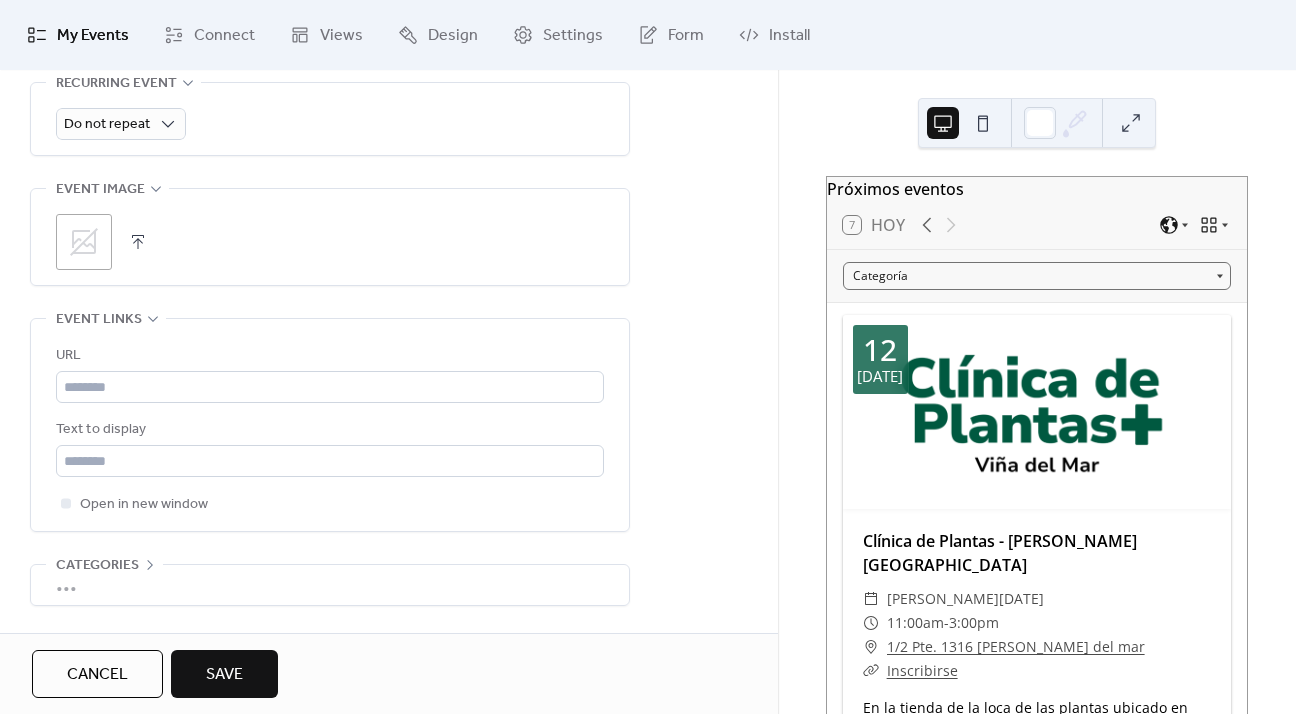 click at bounding box center [138, 242] 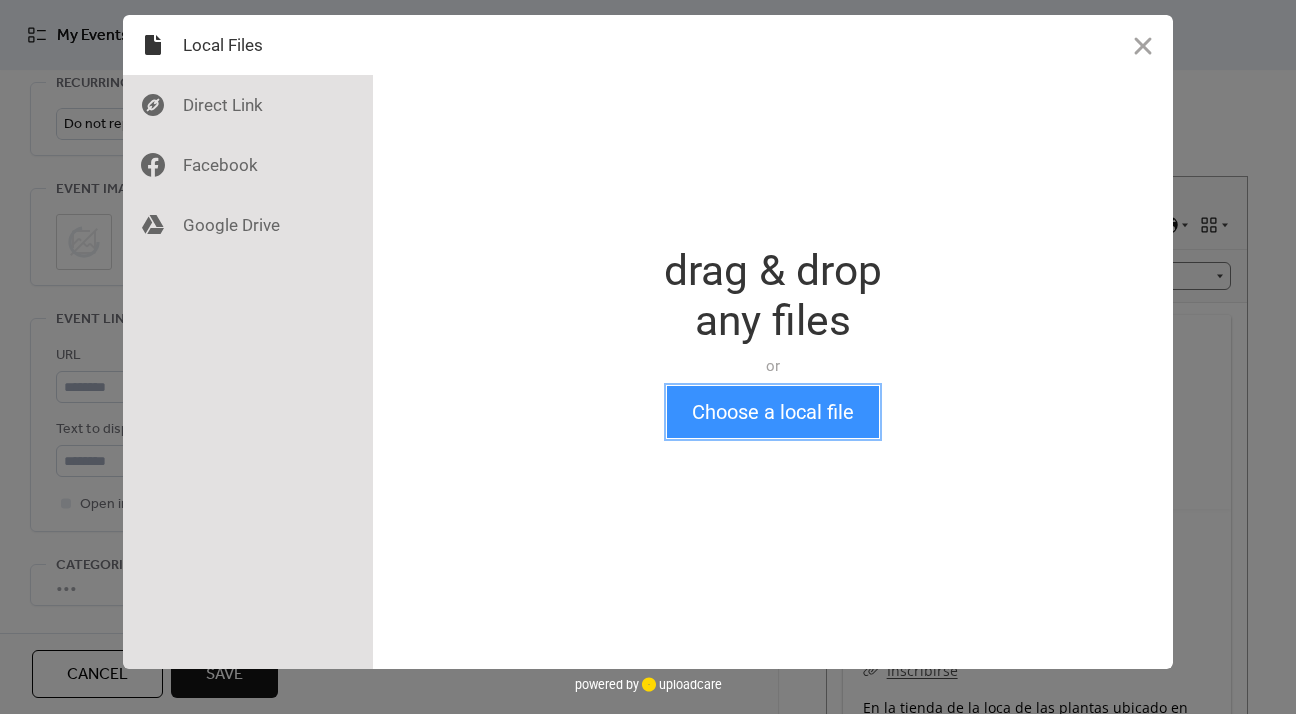 click on "Choose a local file" at bounding box center (773, 412) 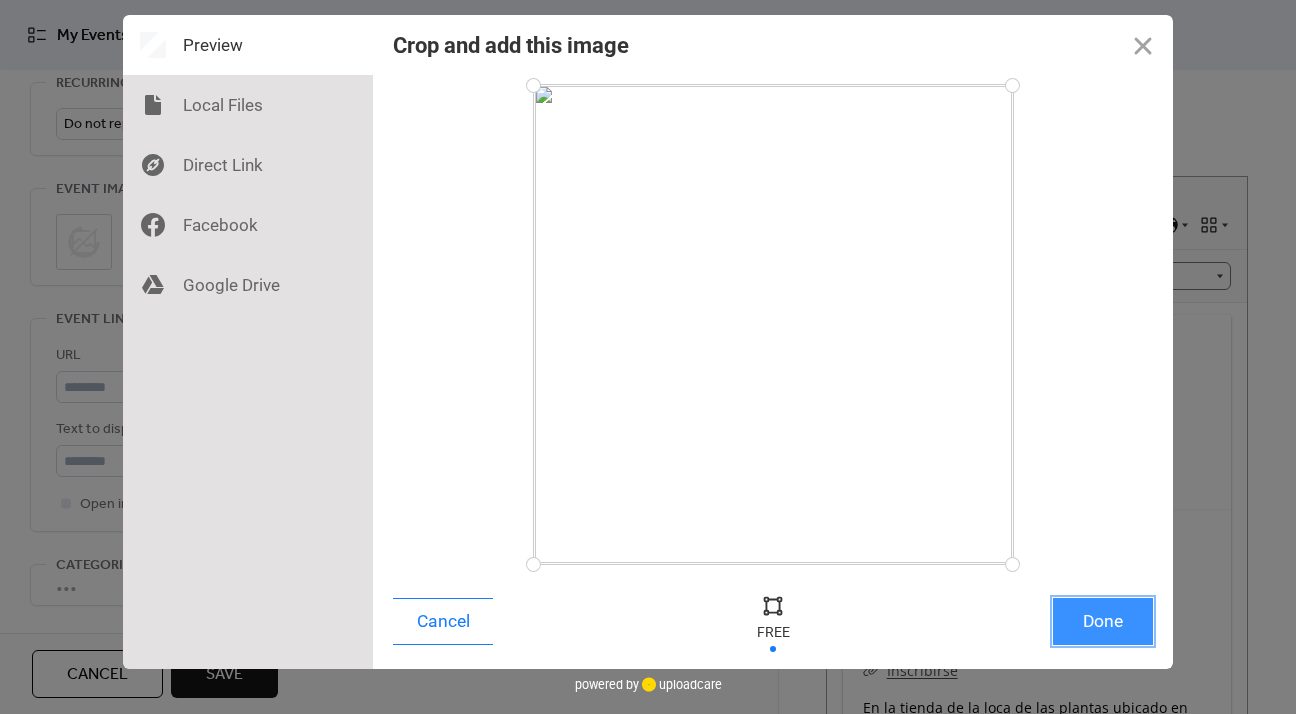 click on "Done" at bounding box center (1103, 621) 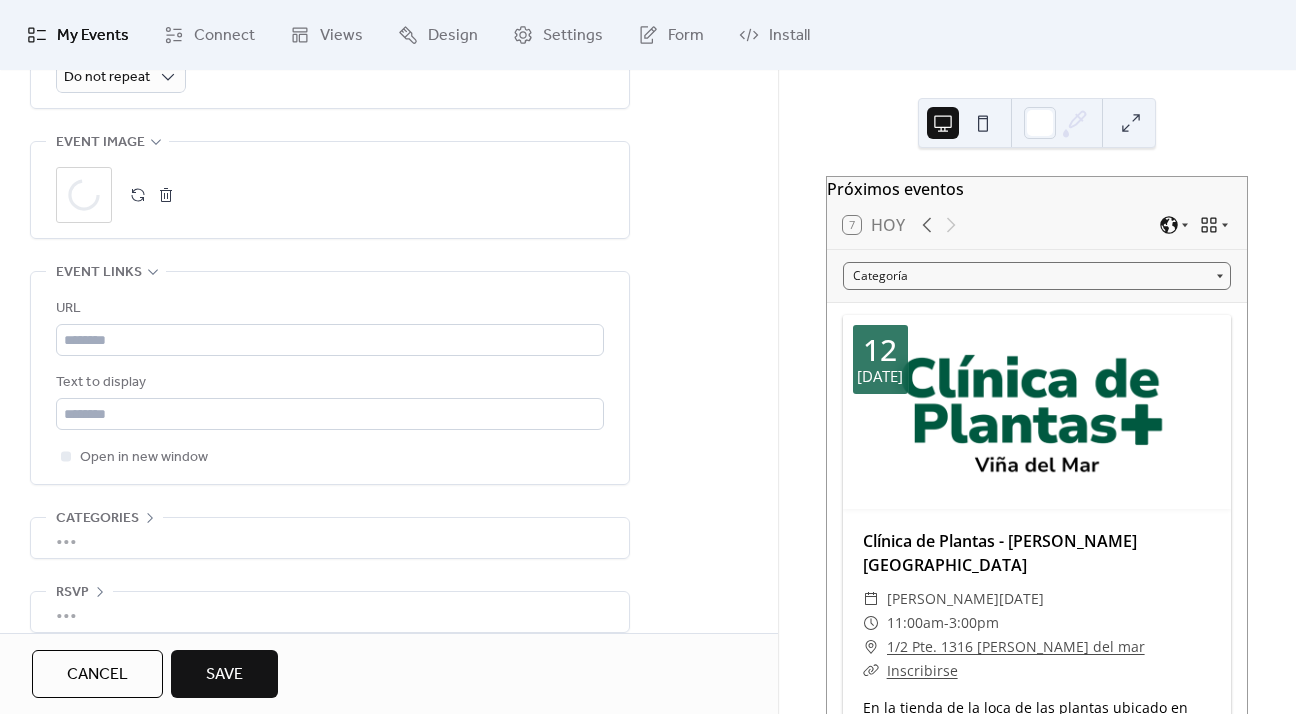 scroll, scrollTop: 1000, scrollLeft: 0, axis: vertical 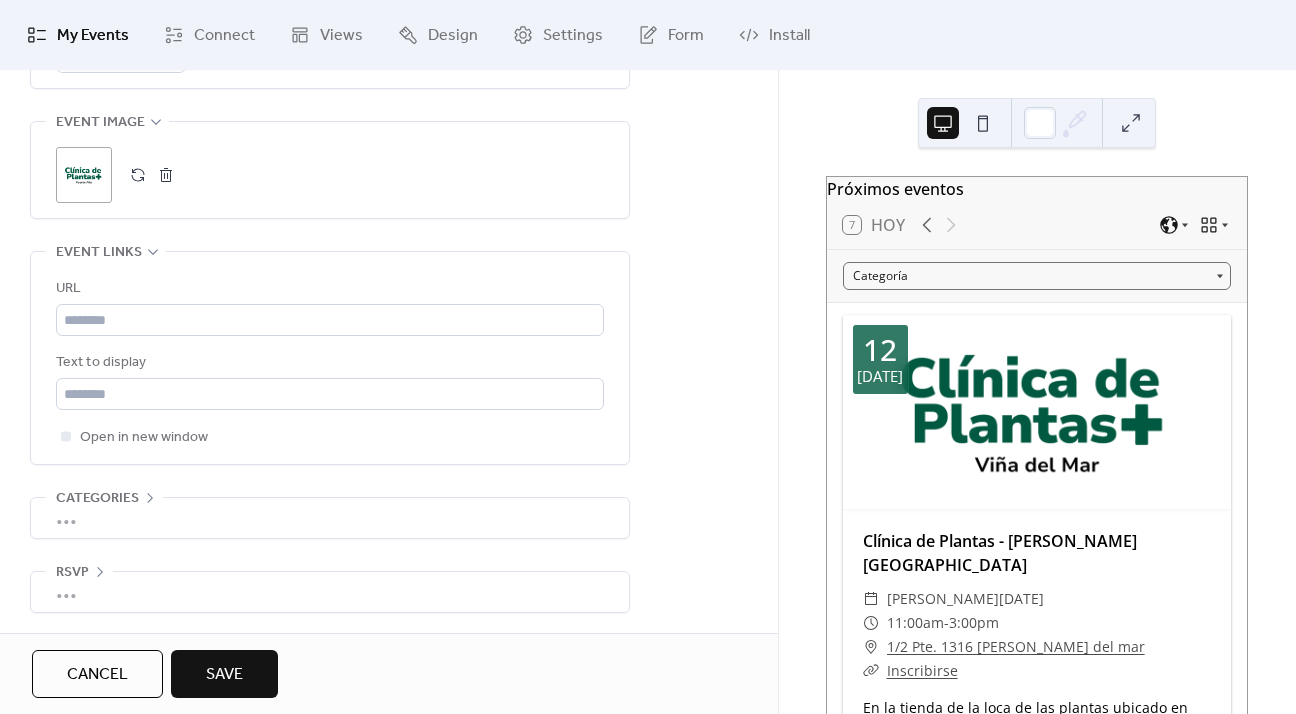 click on "Save" at bounding box center (224, 674) 